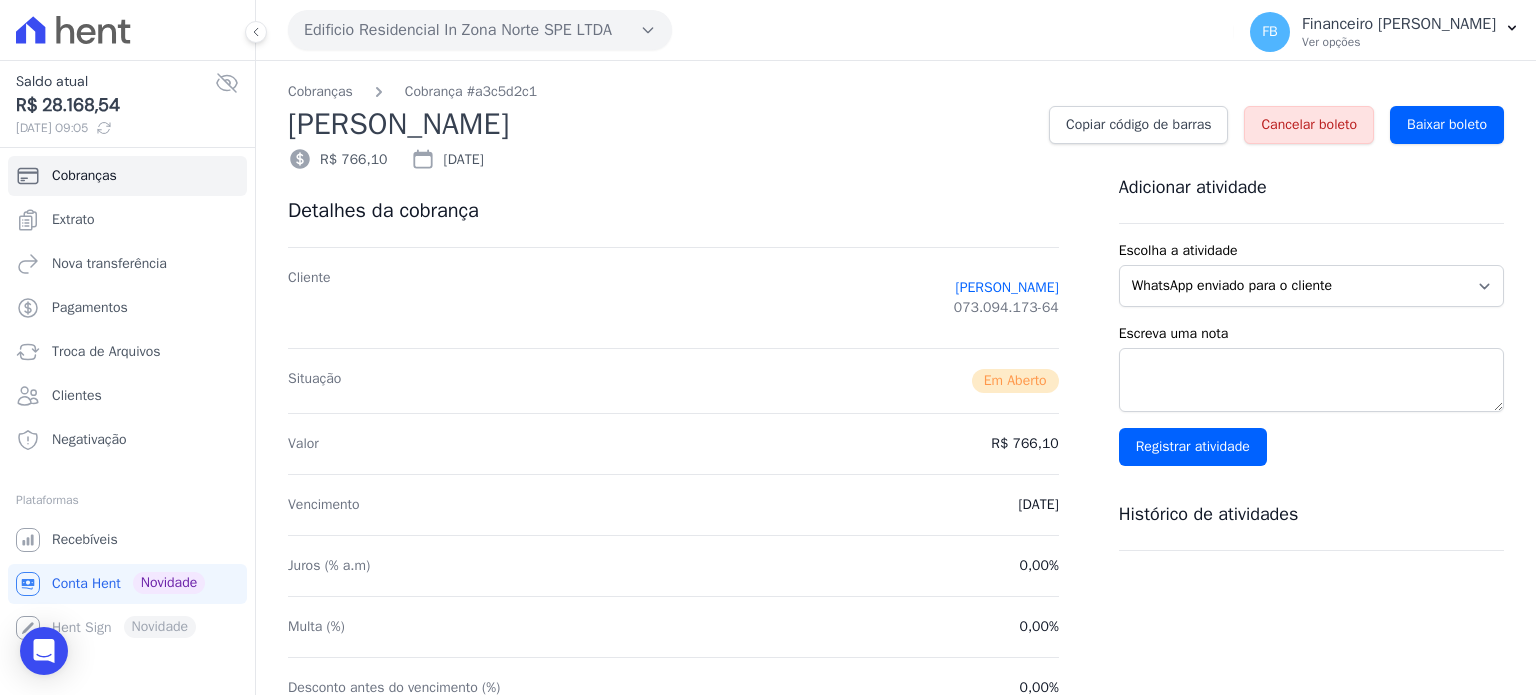 scroll, scrollTop: 0, scrollLeft: 0, axis: both 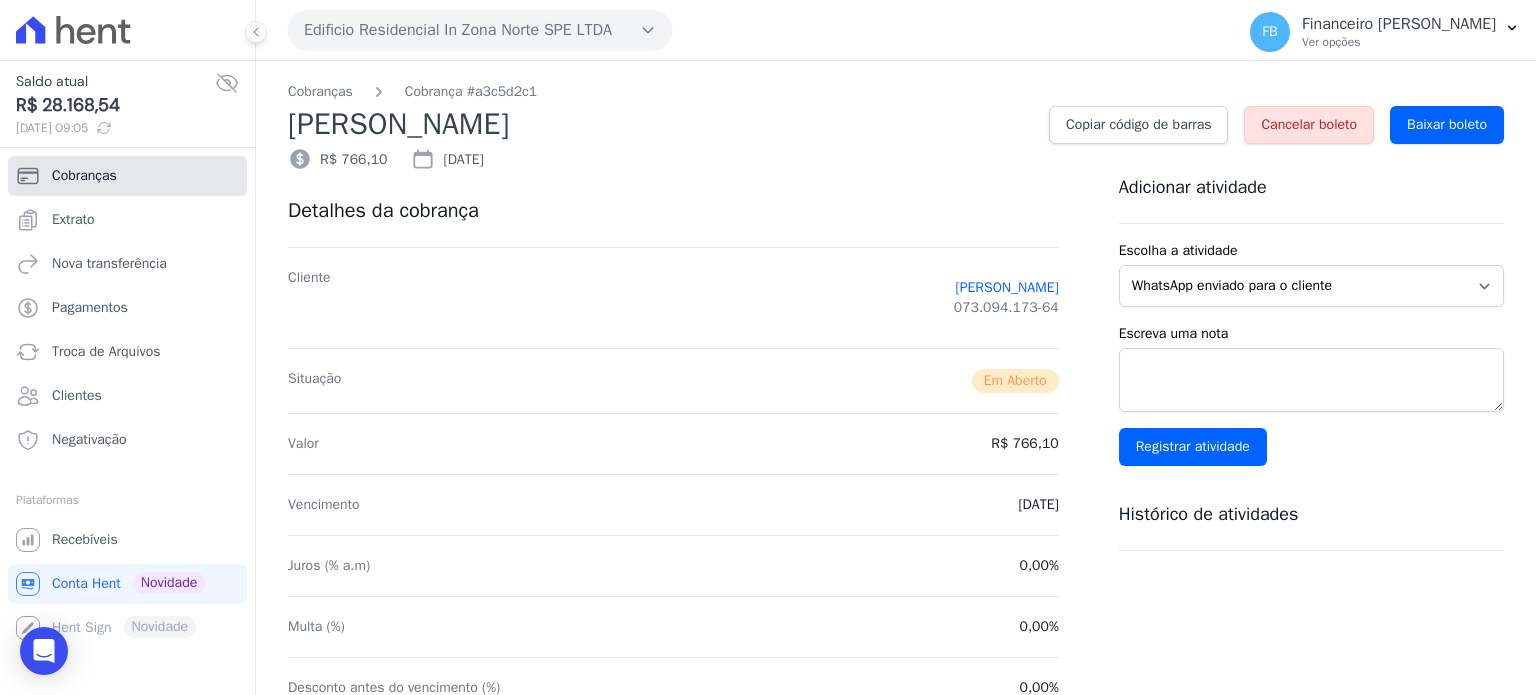 click on "Cobranças" at bounding box center [127, 176] 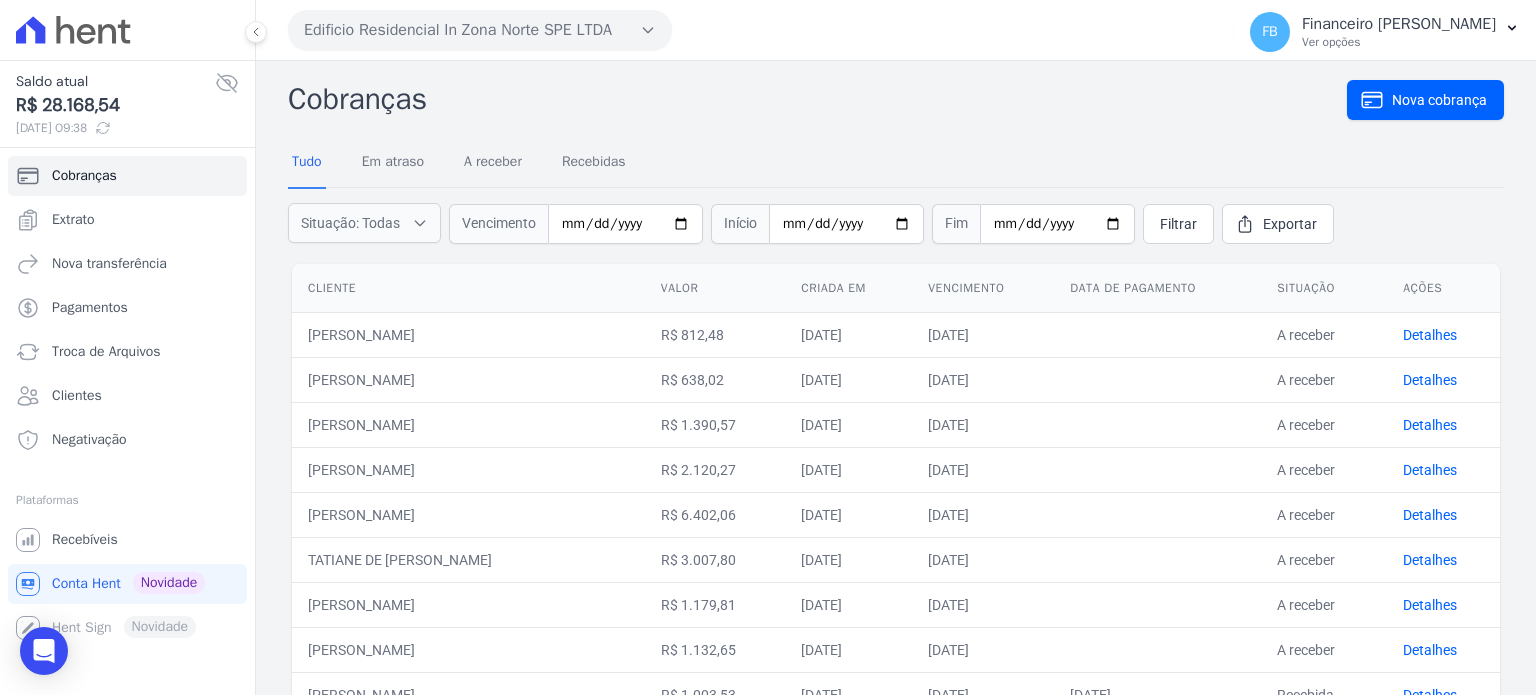 click on "Edificio Residencial In Zona Norte SPE LTDA" at bounding box center [480, 30] 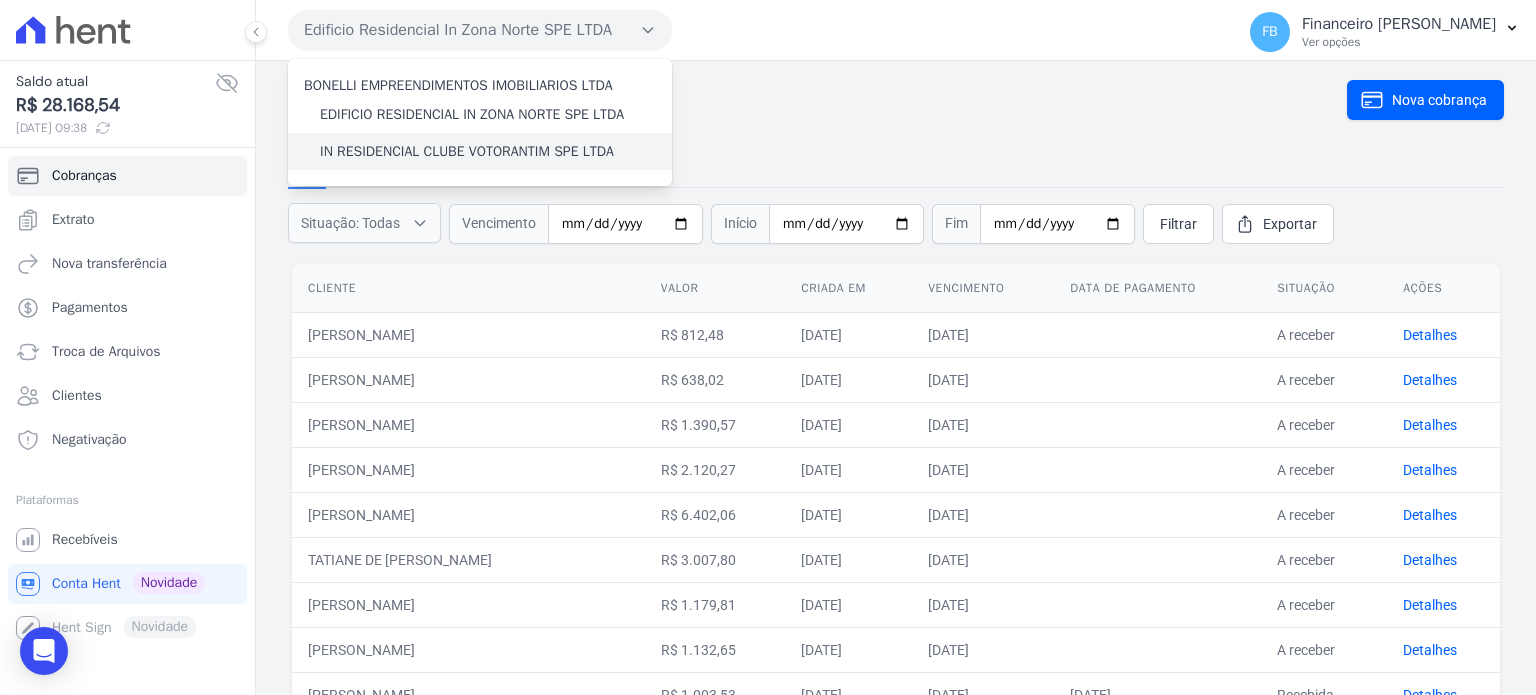click on "IN RESIDENCIAL CLUBE VOTORANTIM SPE LTDA" at bounding box center (467, 151) 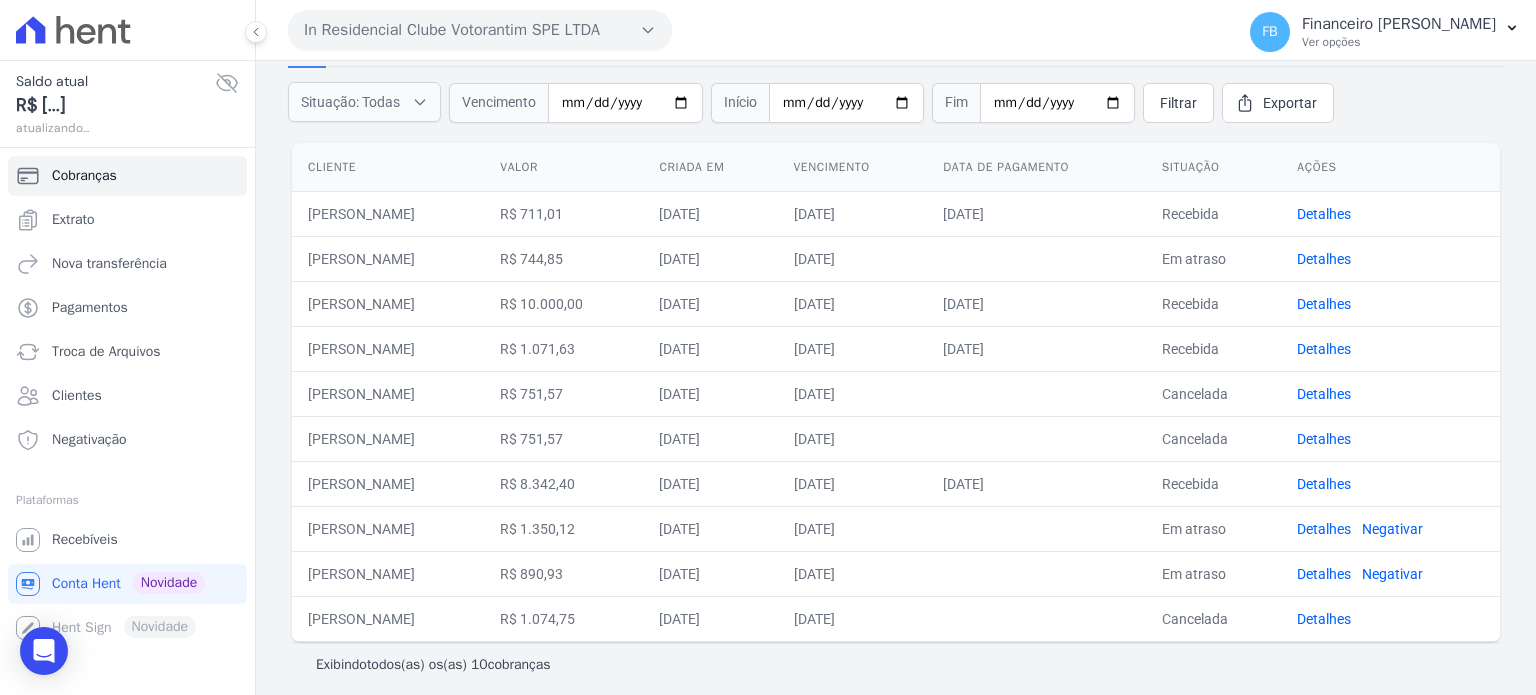 scroll, scrollTop: 128, scrollLeft: 0, axis: vertical 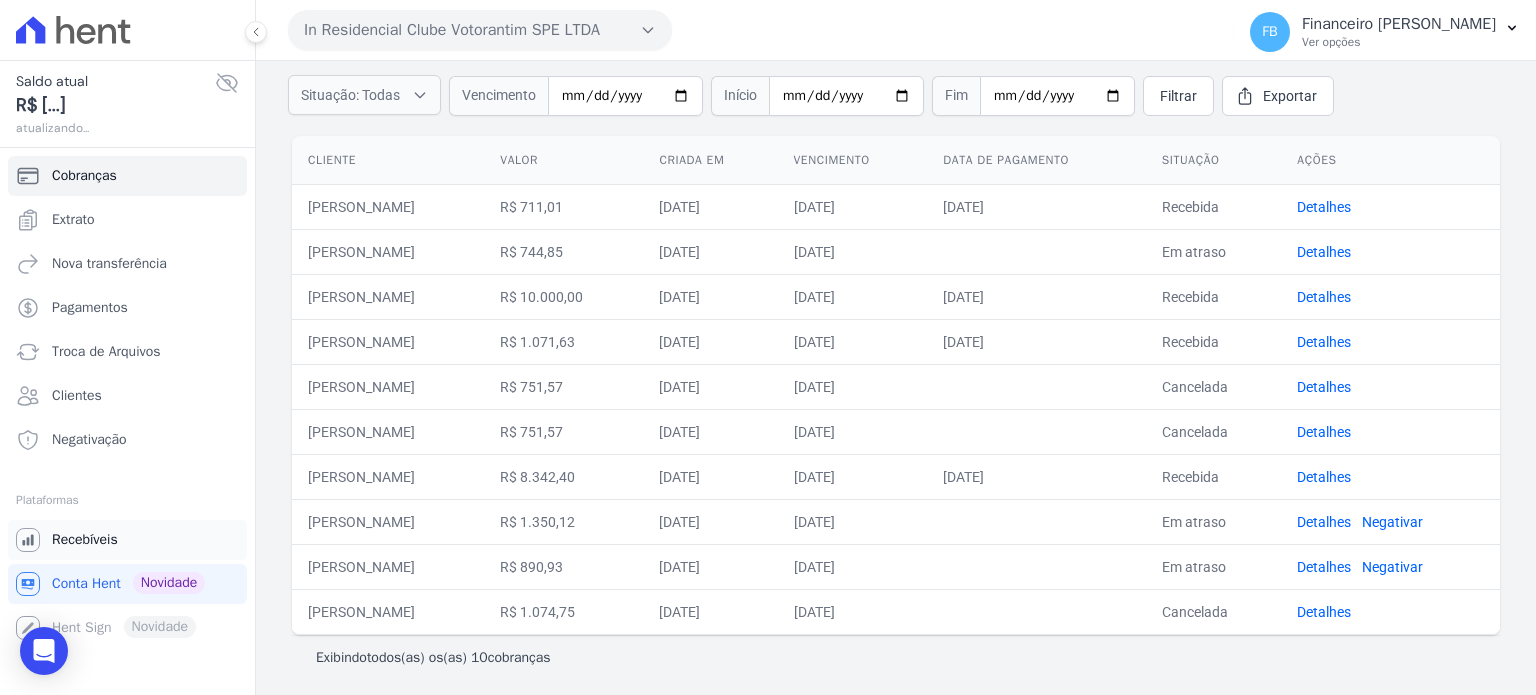 click on "Recebíveis" at bounding box center (85, 540) 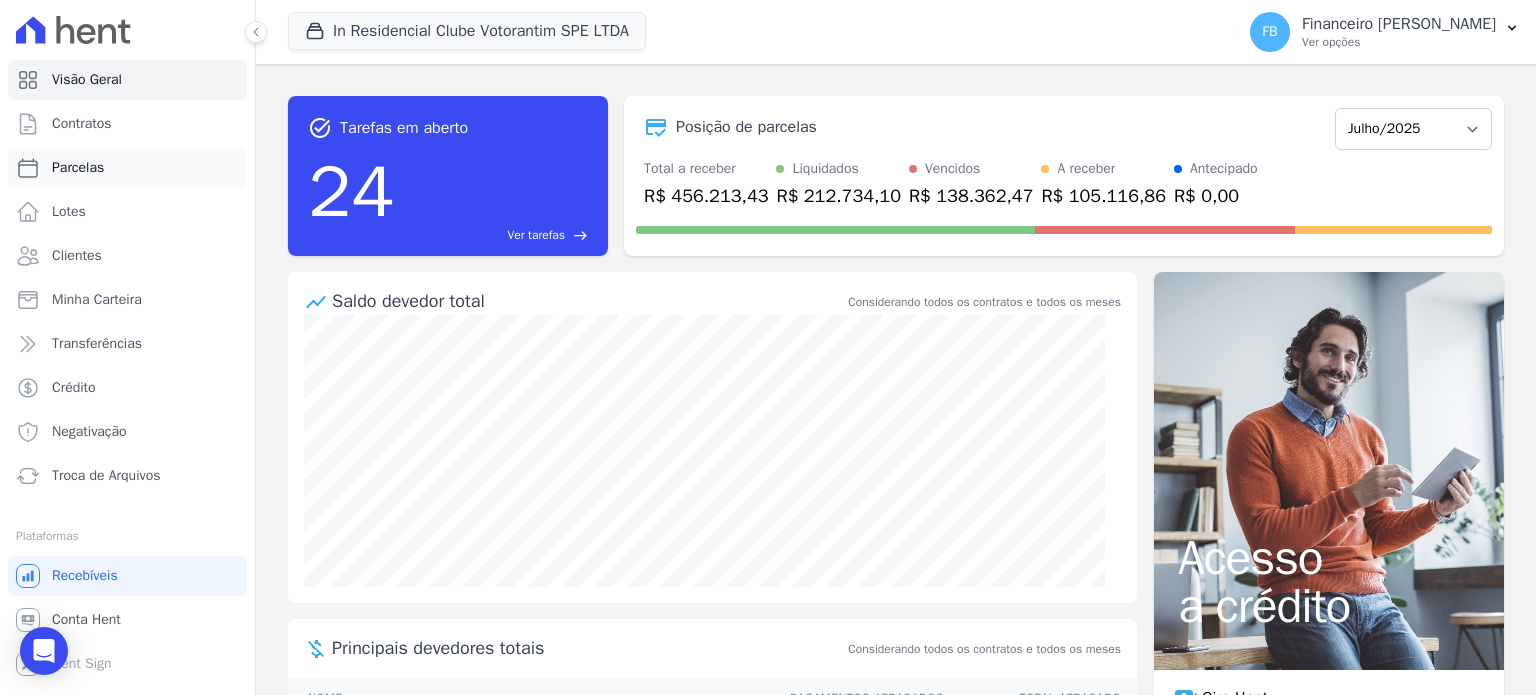 click on "Parcelas" at bounding box center (78, 168) 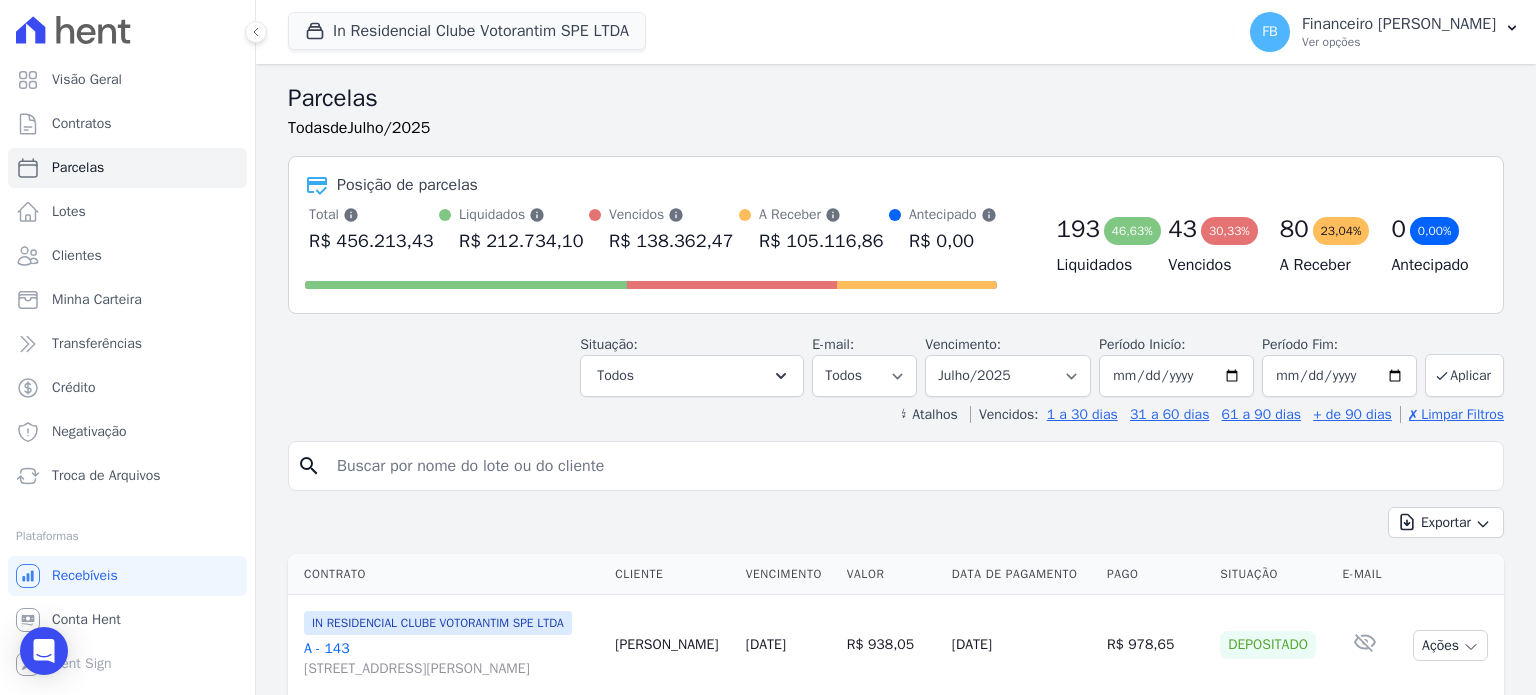 click at bounding box center [910, 466] 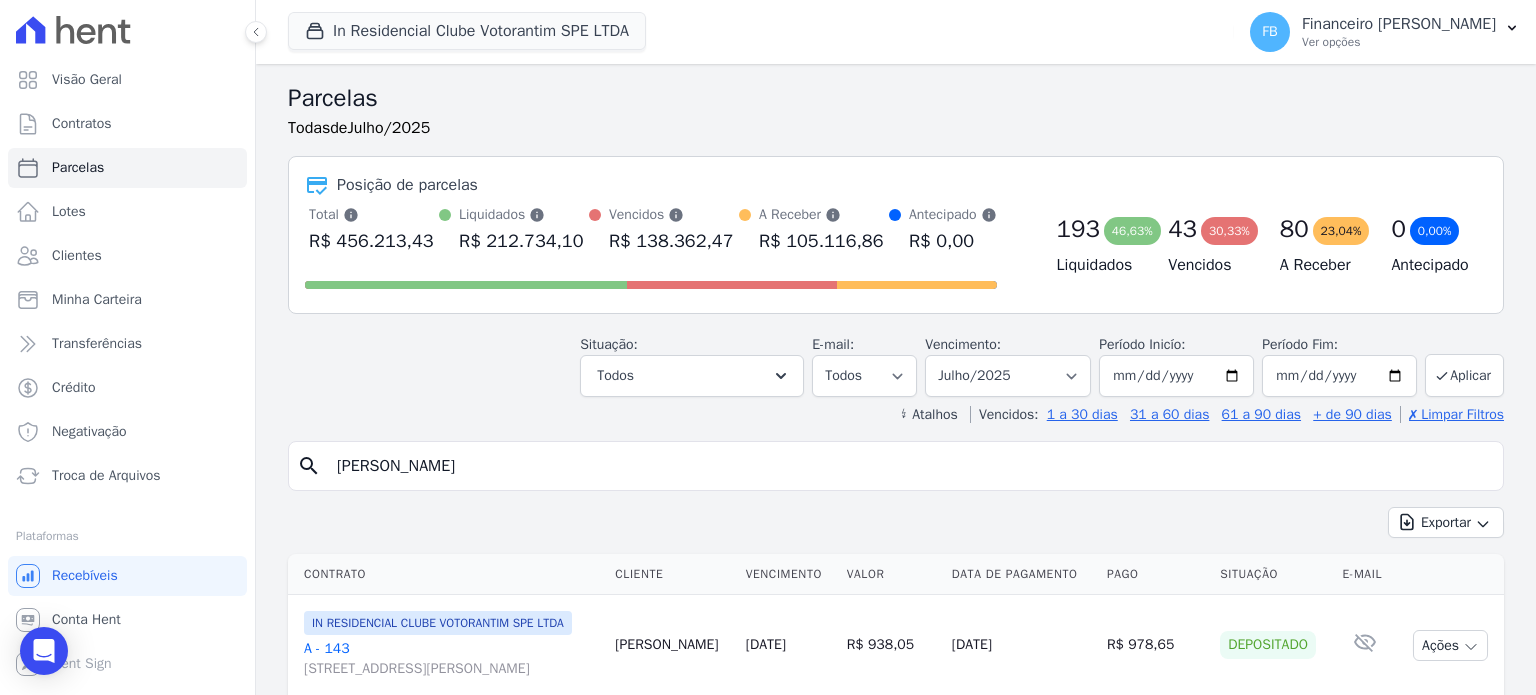 type on "rafael" 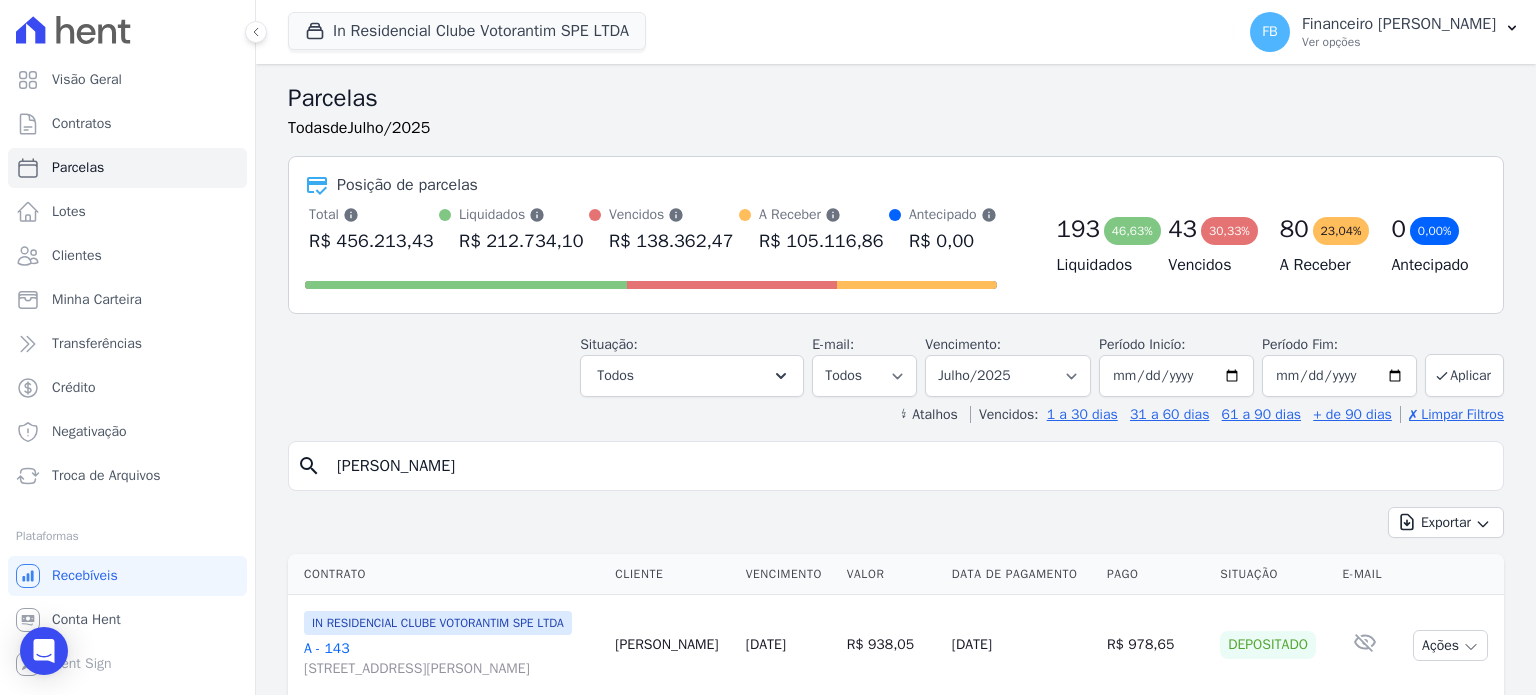 select 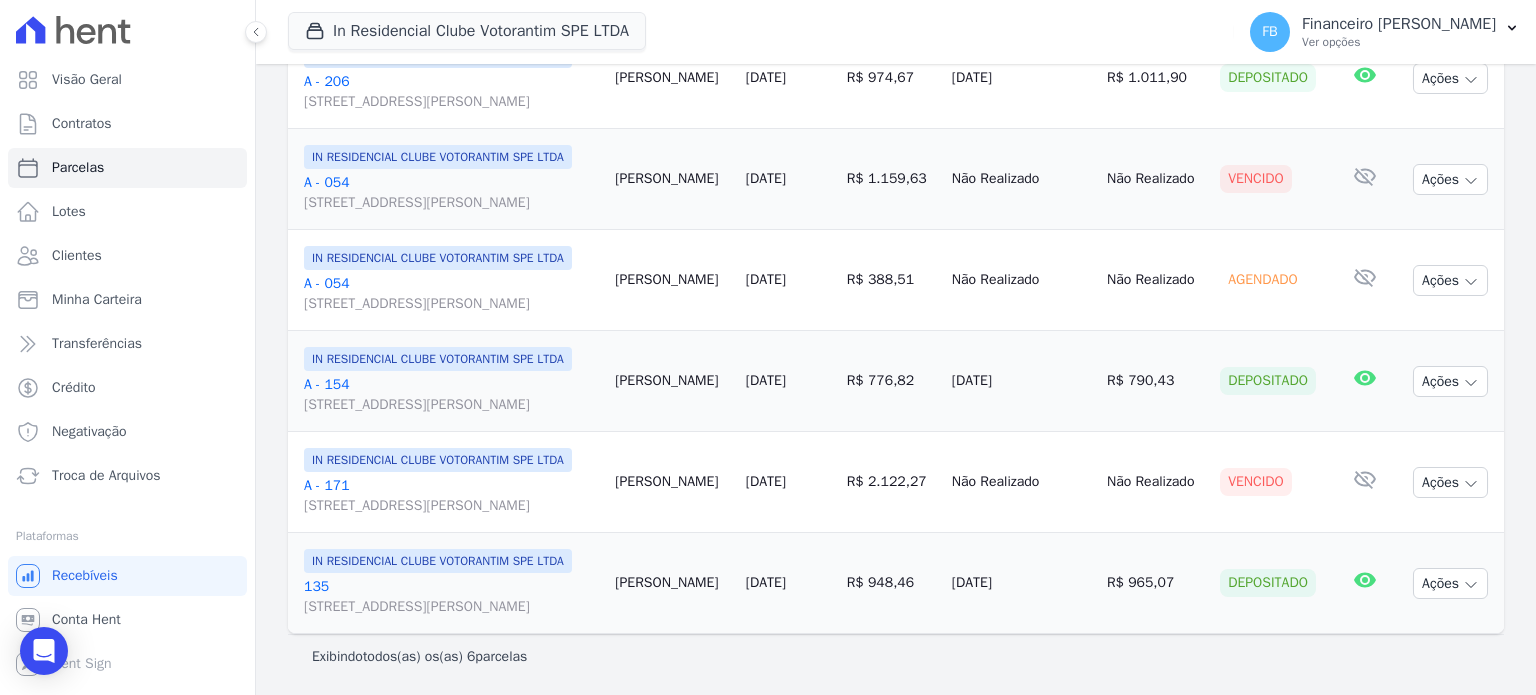 scroll, scrollTop: 500, scrollLeft: 0, axis: vertical 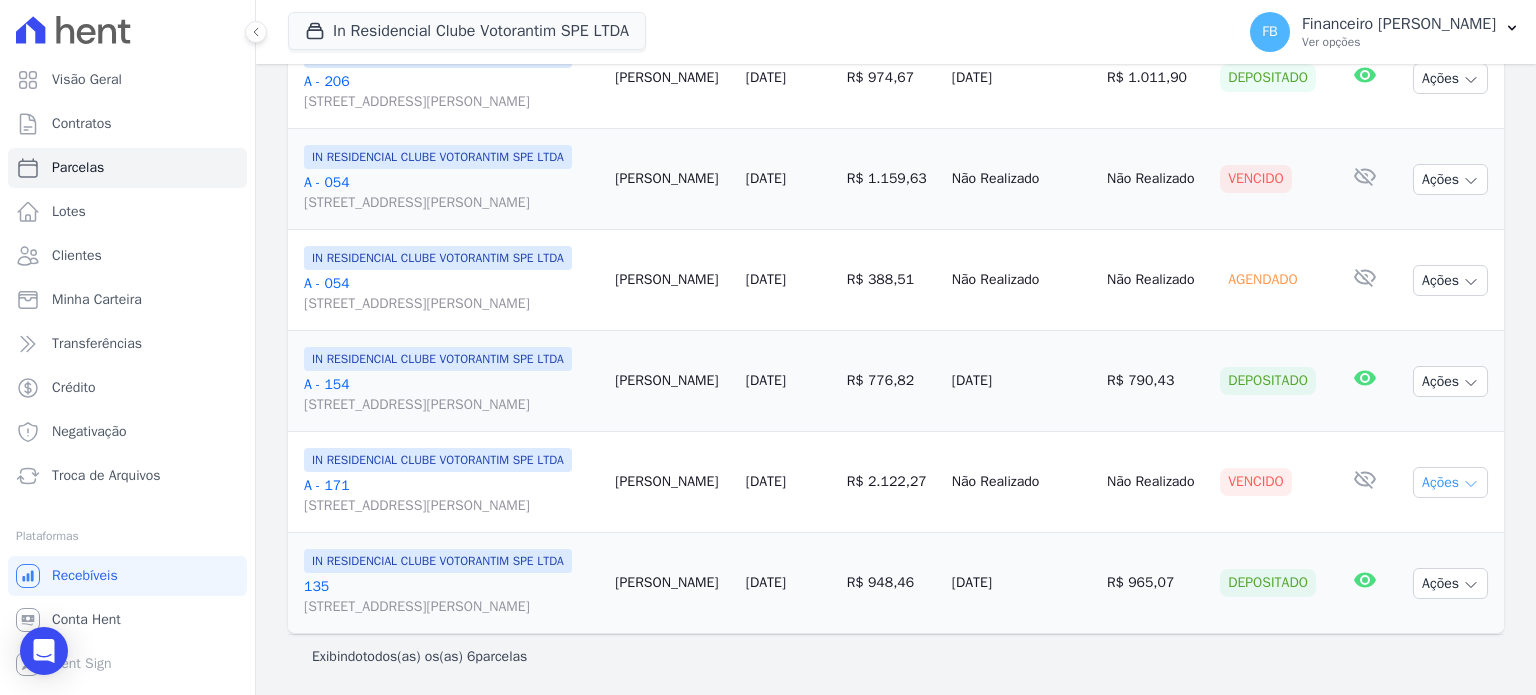 click on "Ações" at bounding box center [1450, 482] 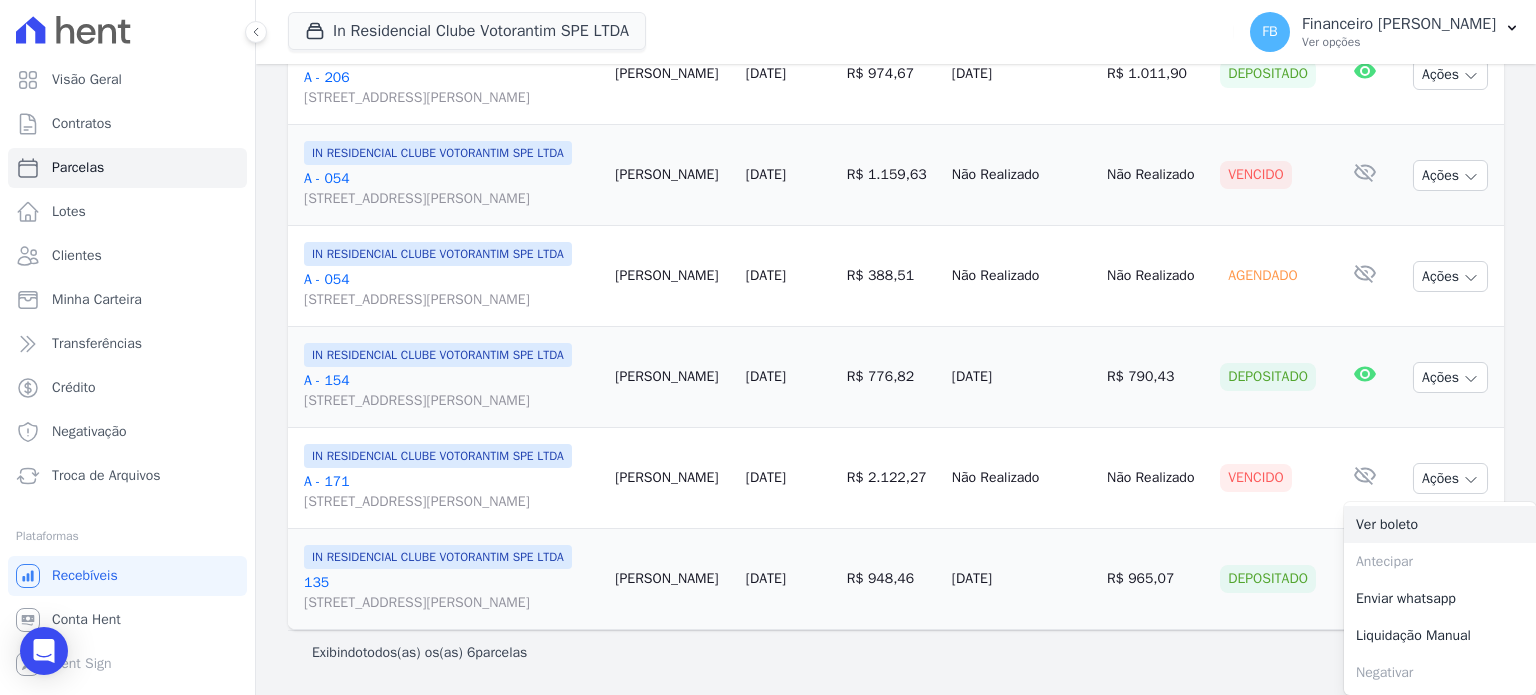 click on "Ver boleto" at bounding box center (1440, 524) 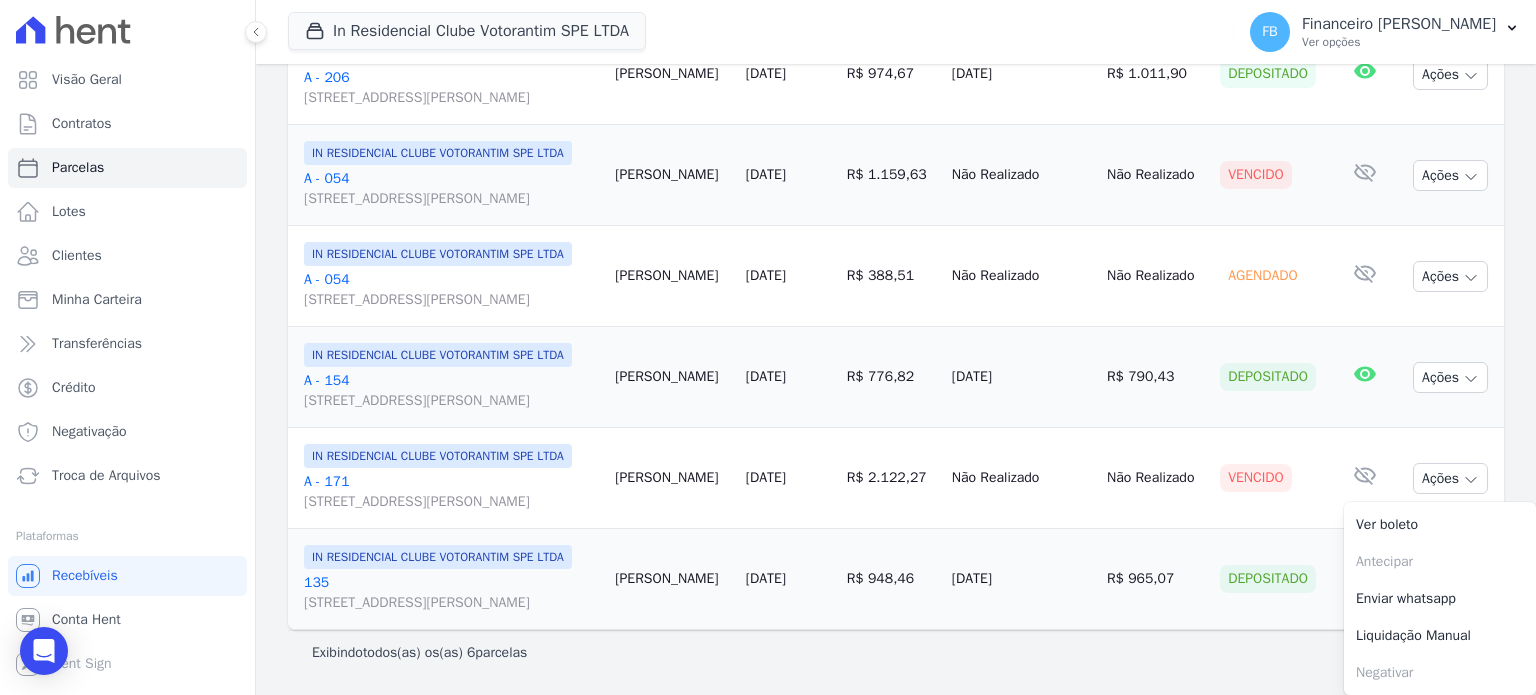 click on "A - 171
Avenida Antônio Carlos Comitre, 1328, sala B, Parque Campolim" at bounding box center (451, 492) 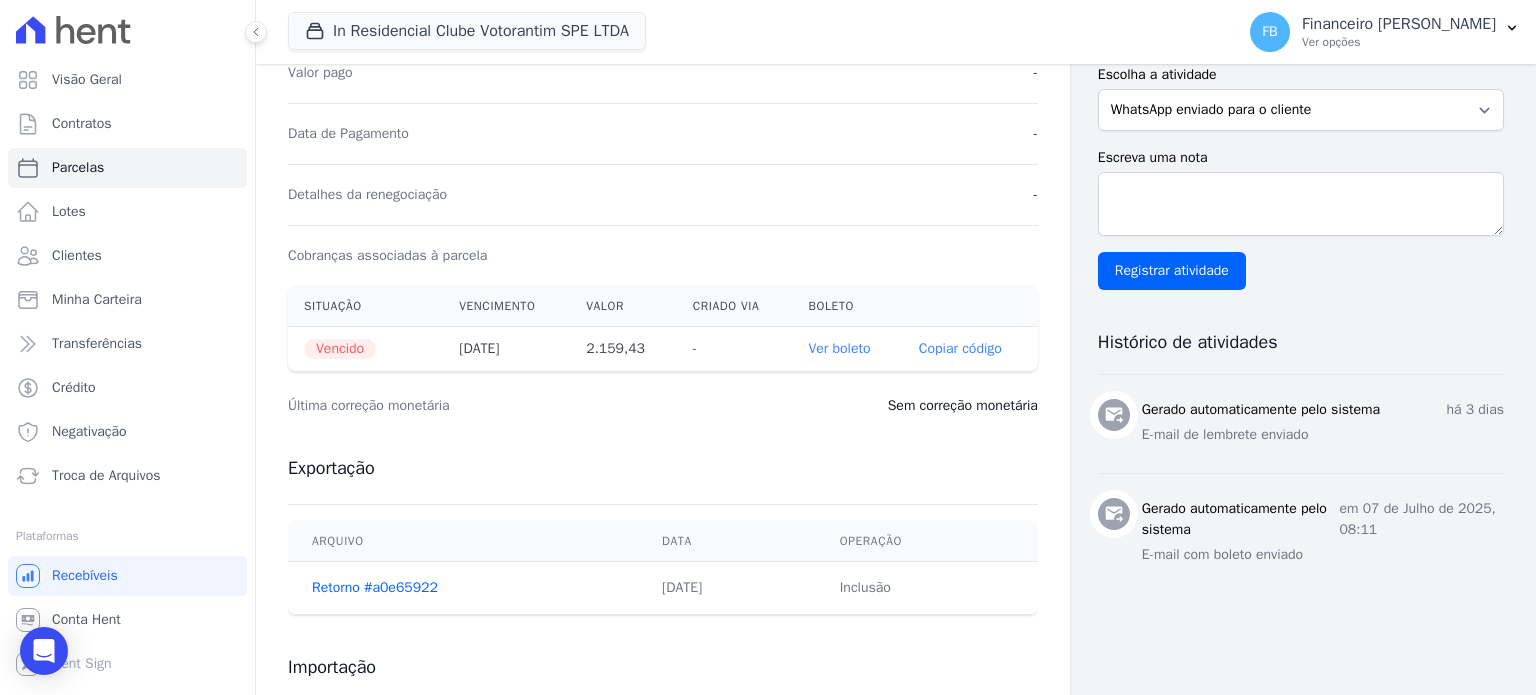 scroll, scrollTop: 0, scrollLeft: 0, axis: both 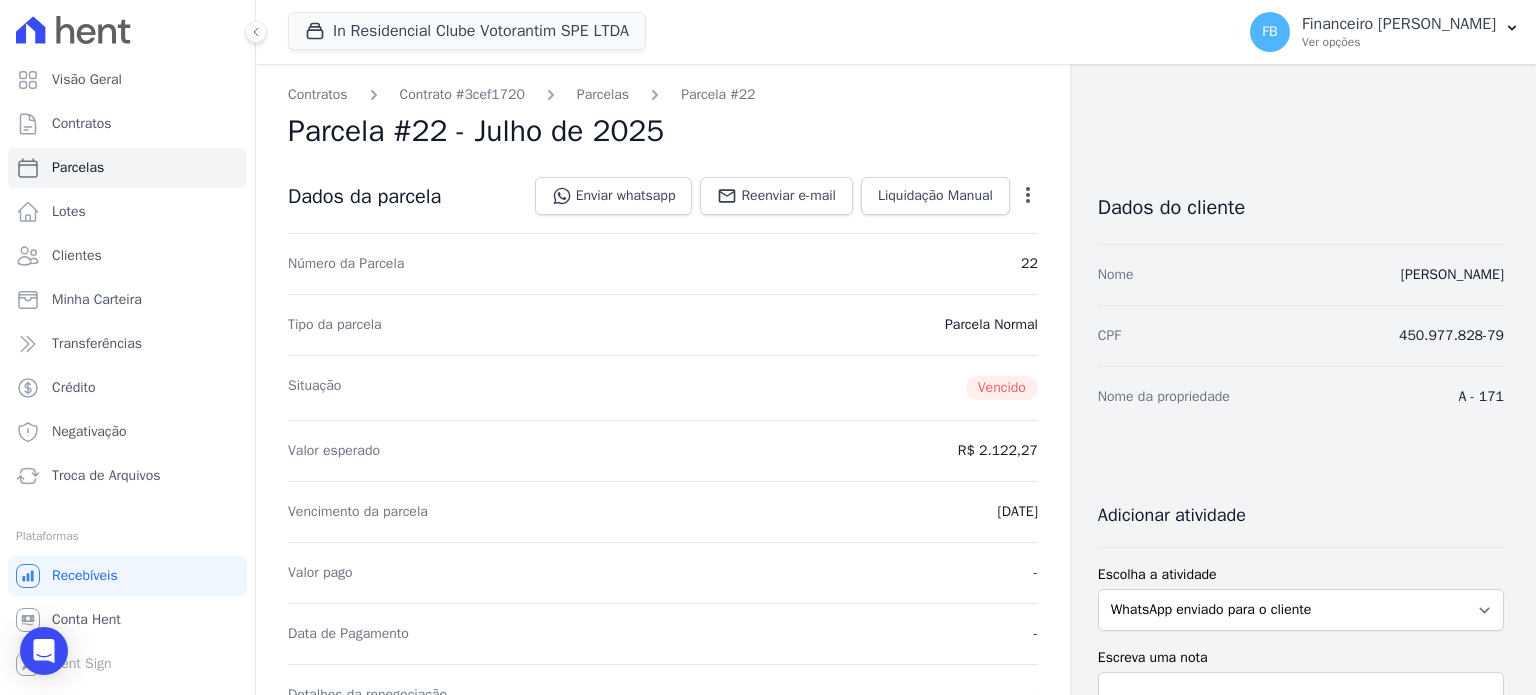 click 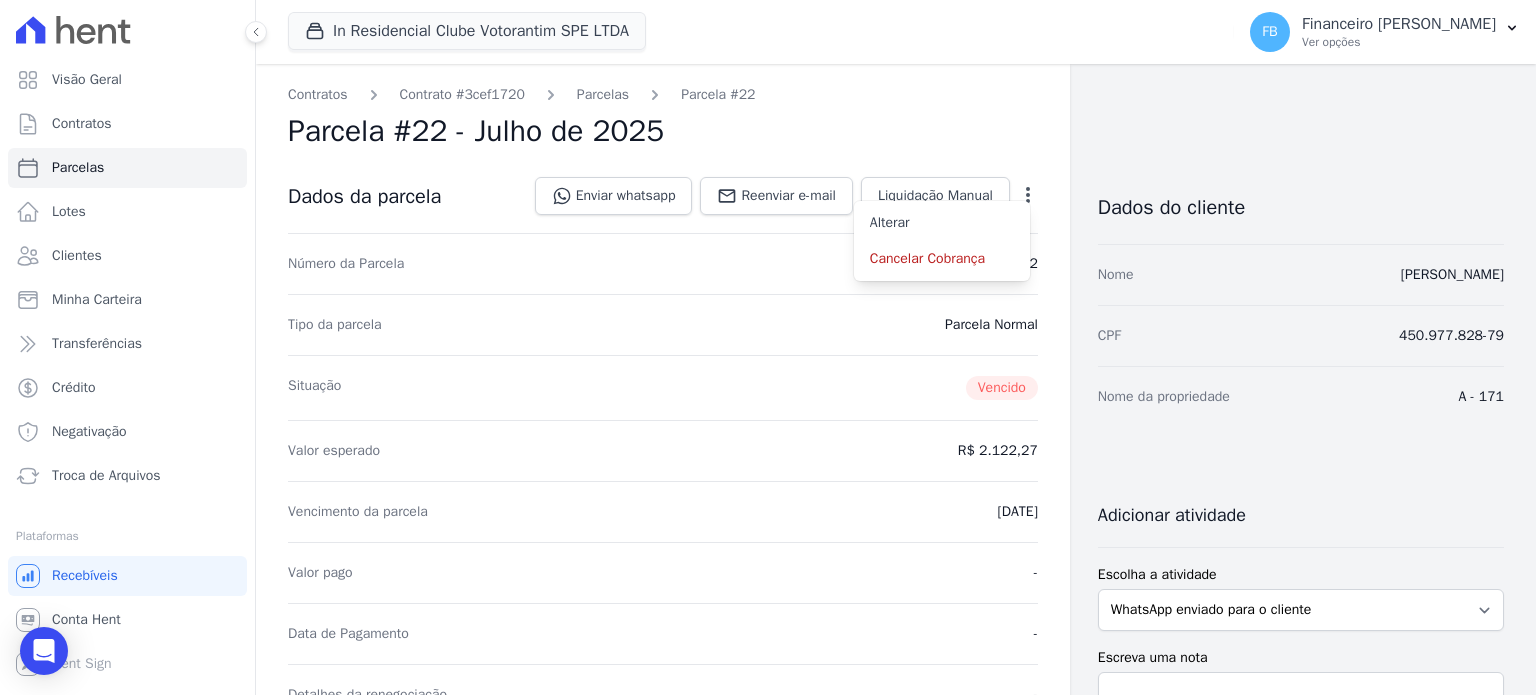 click on "Situação
Vencido" at bounding box center [663, 387] 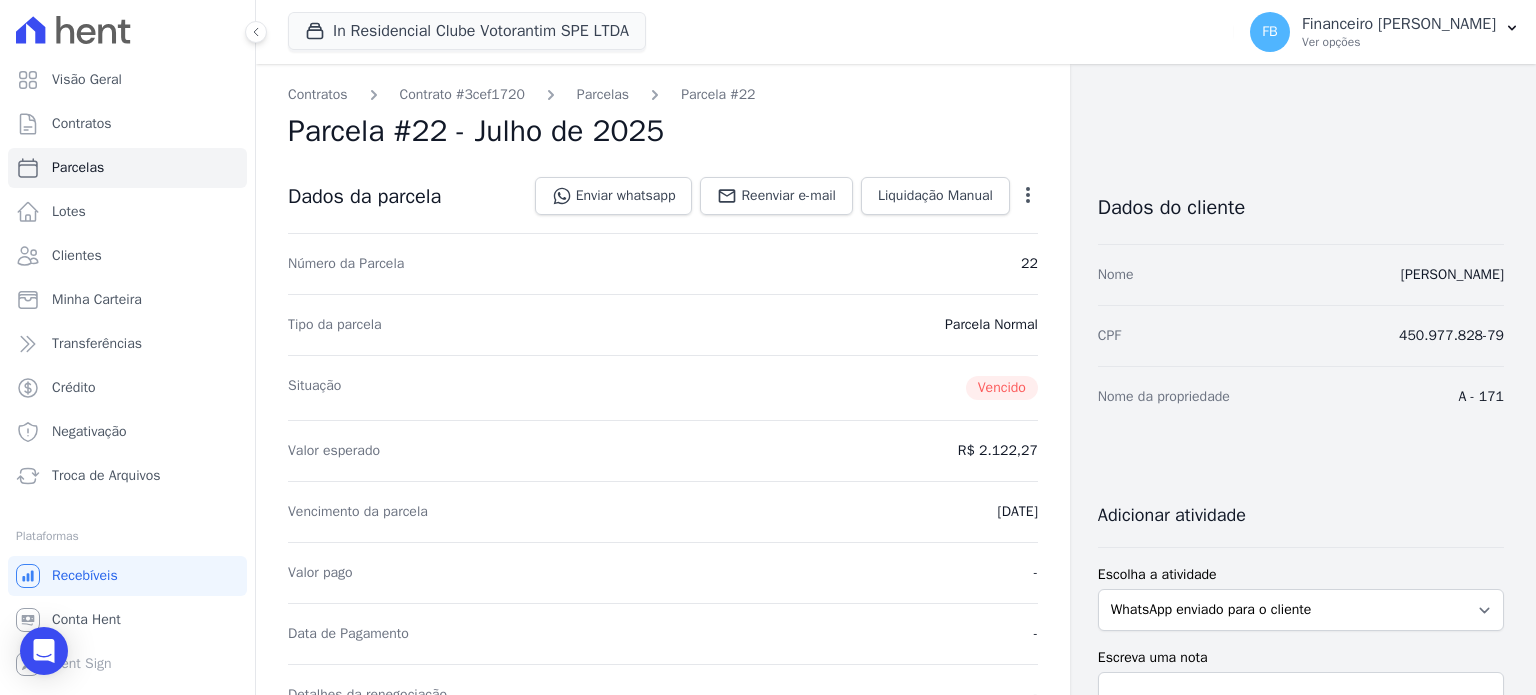 drag, startPoint x: 959, startPoint y: 450, endPoint x: 1028, endPoint y: 449, distance: 69.00725 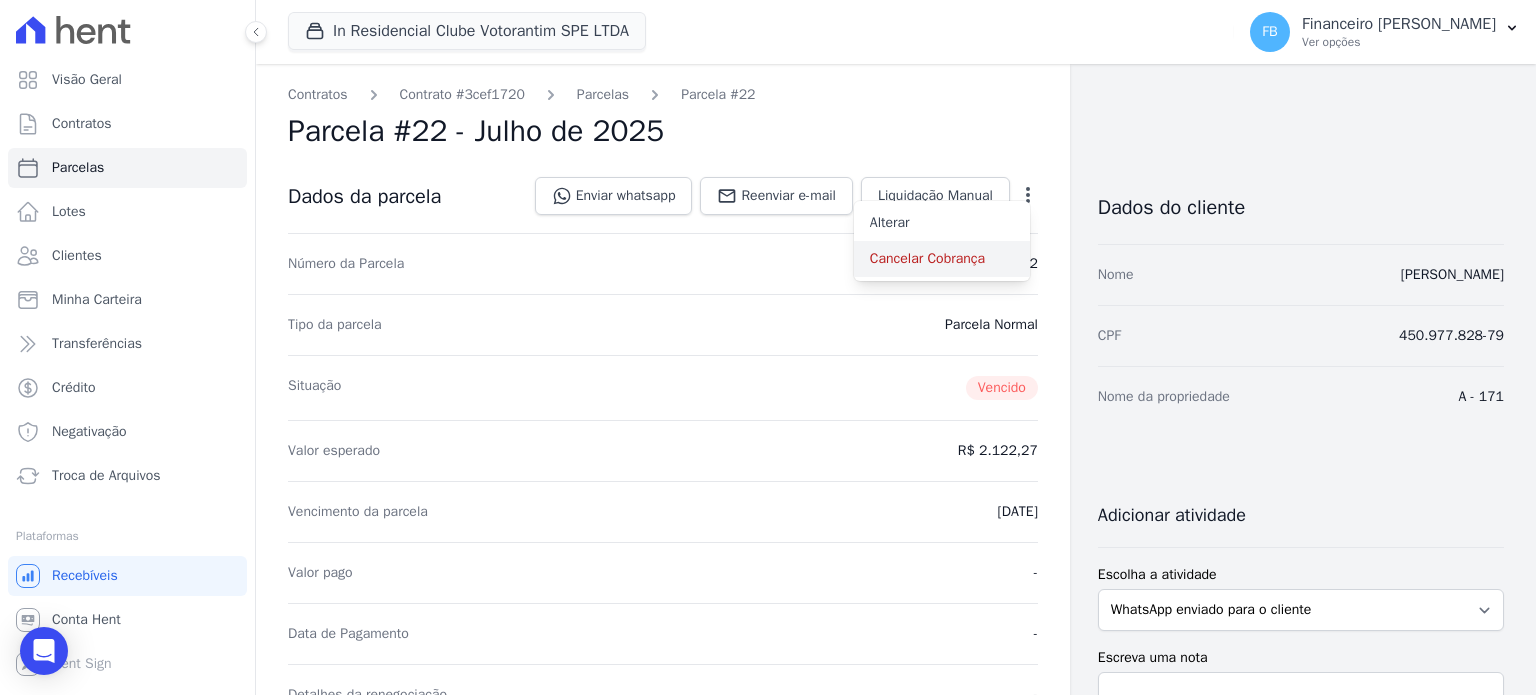click on "Cancelar Cobrança" at bounding box center [942, 259] 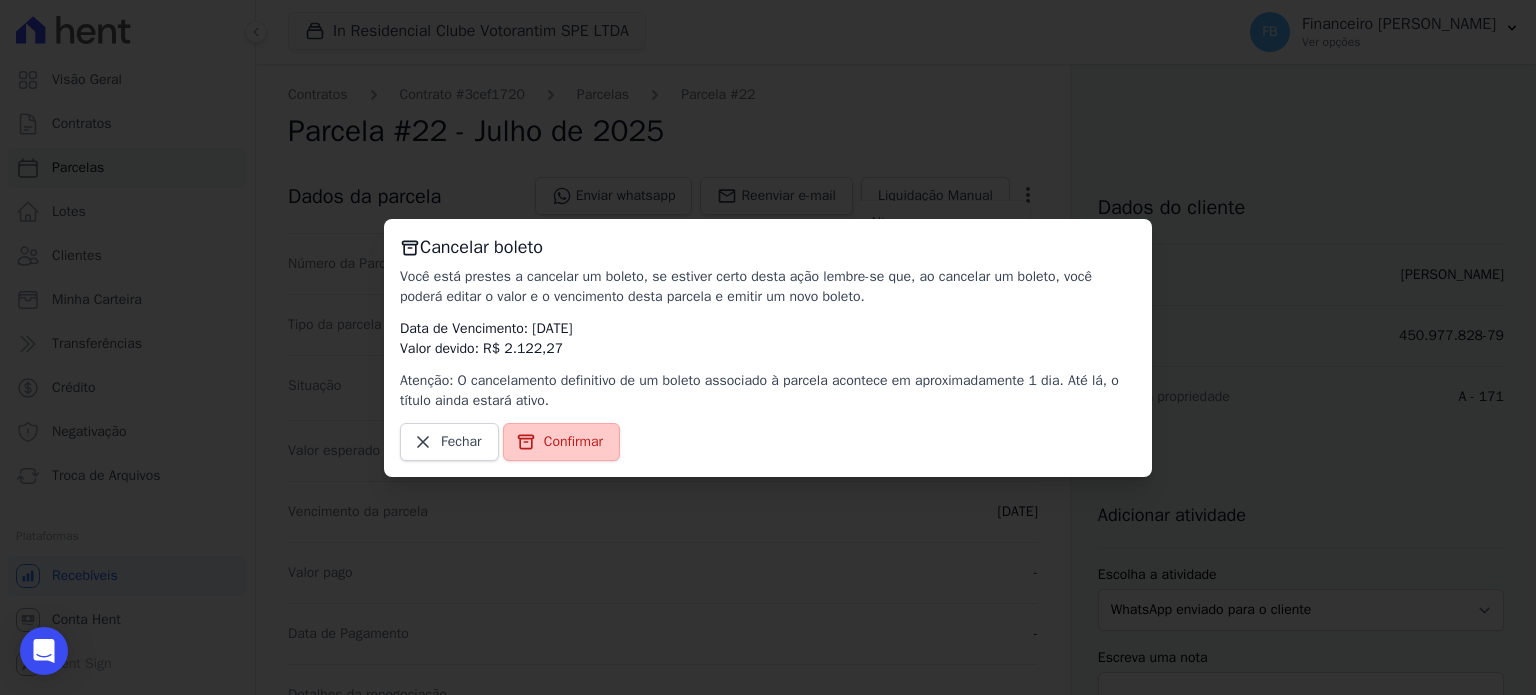 click on "Confirmar" at bounding box center [573, 442] 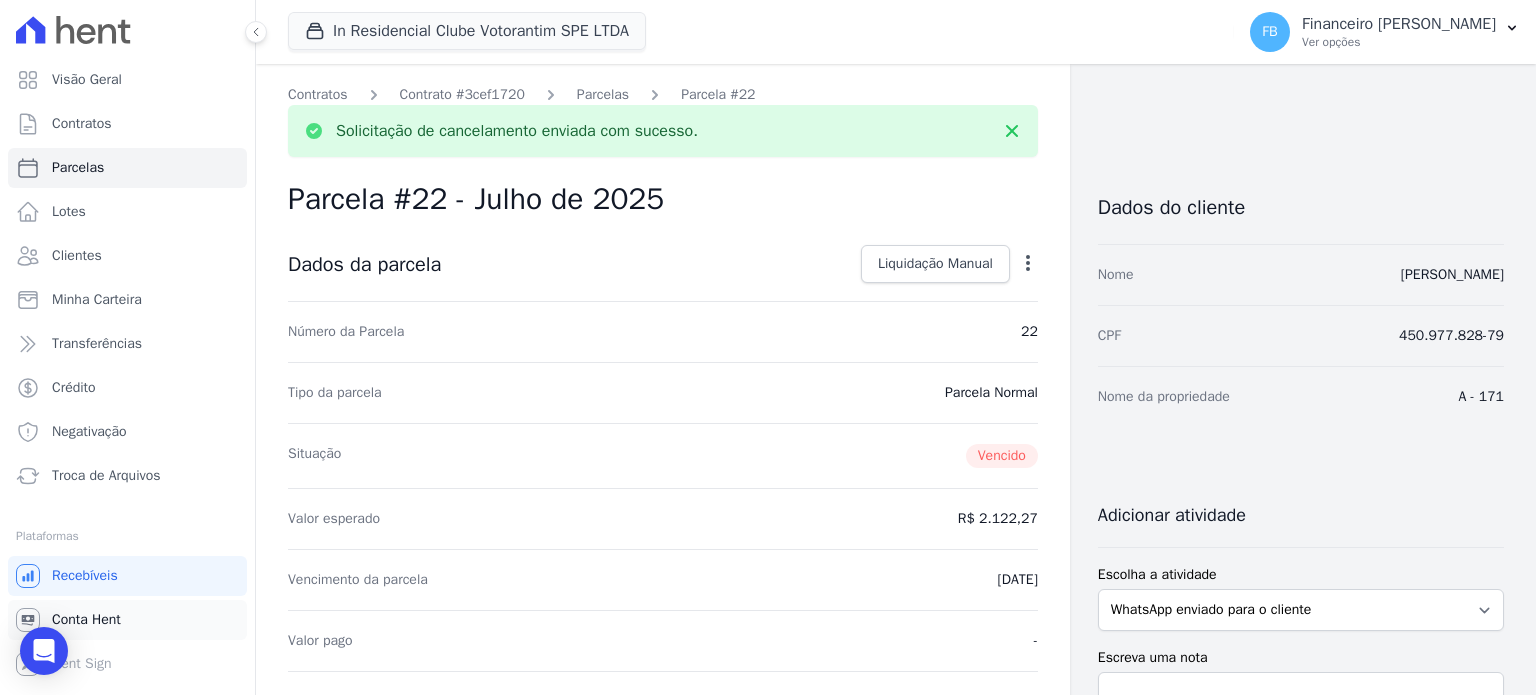 click on "Conta Hent" at bounding box center [86, 620] 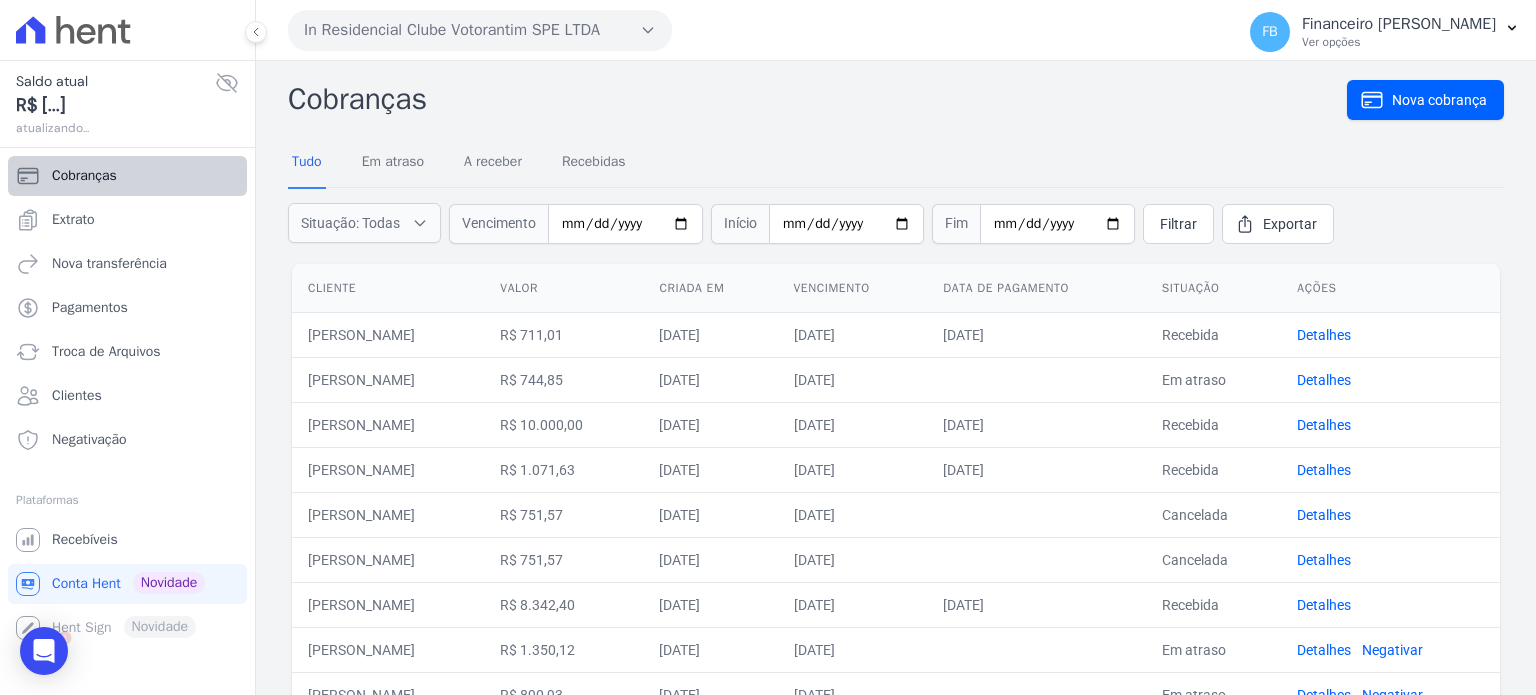 scroll, scrollTop: 0, scrollLeft: 0, axis: both 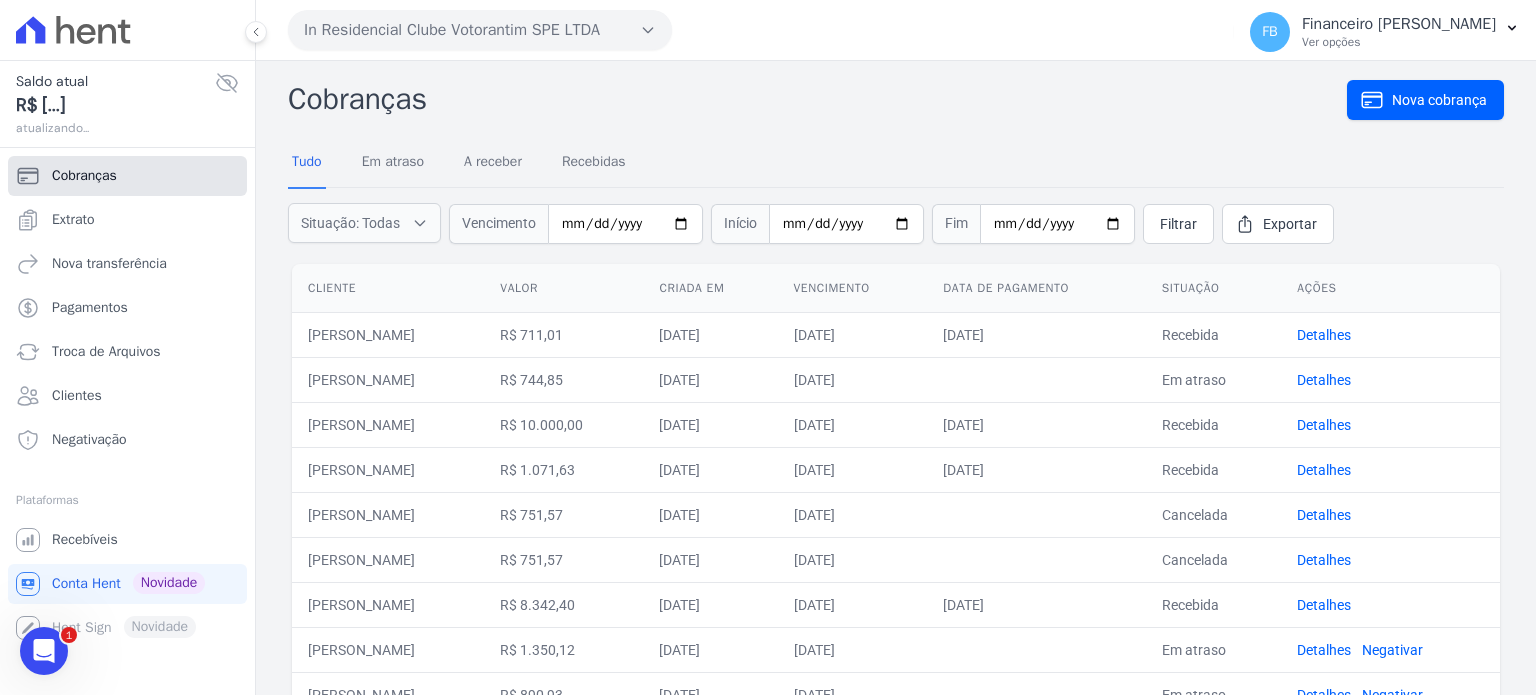 click on "Cobranças" at bounding box center [127, 176] 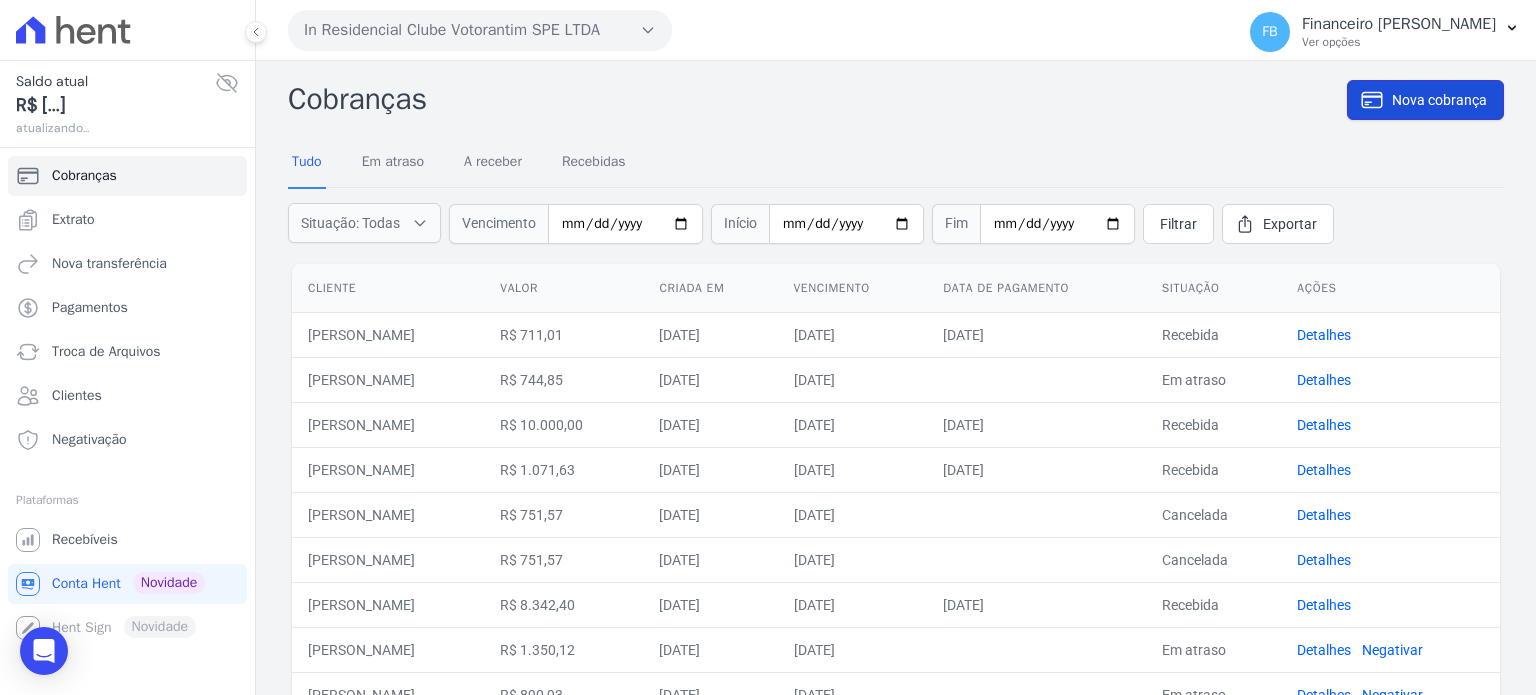click on "Nova cobrança" at bounding box center [1439, 100] 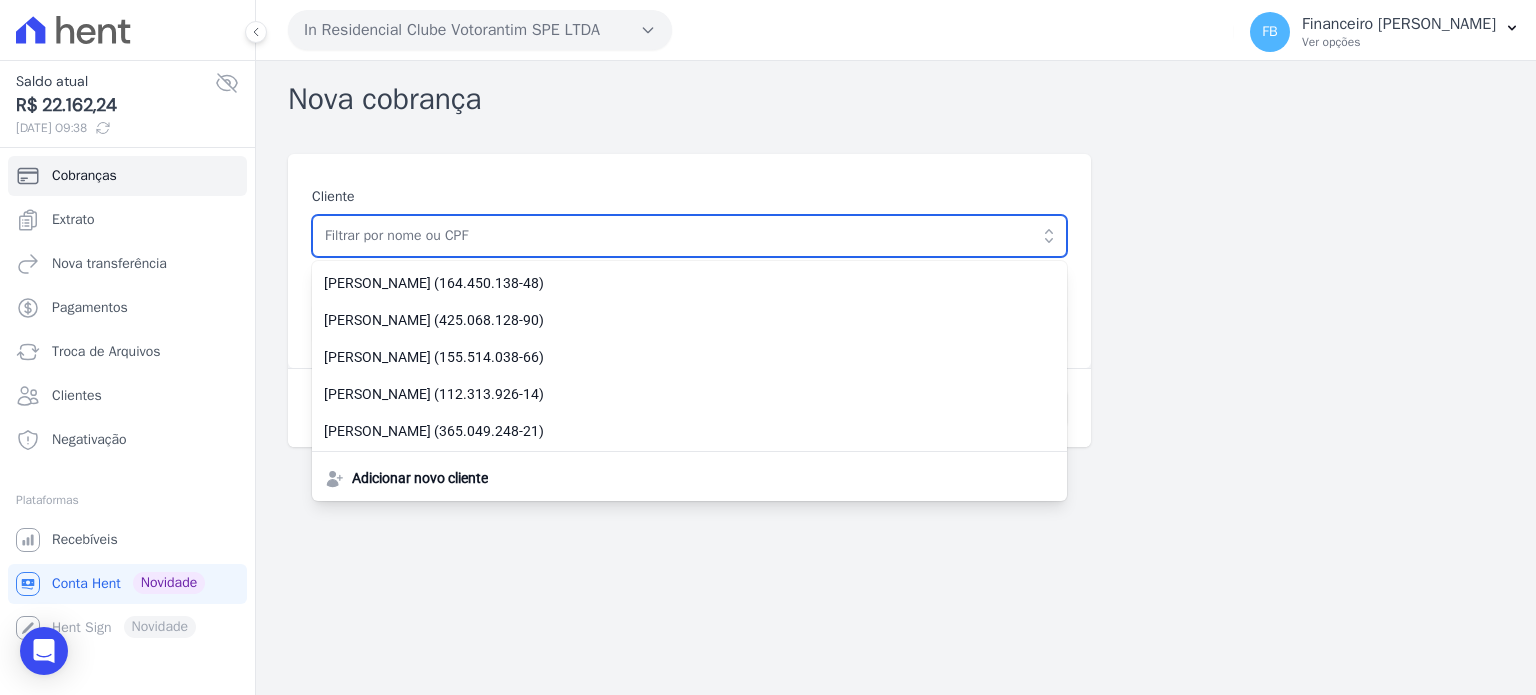 click at bounding box center [689, 236] 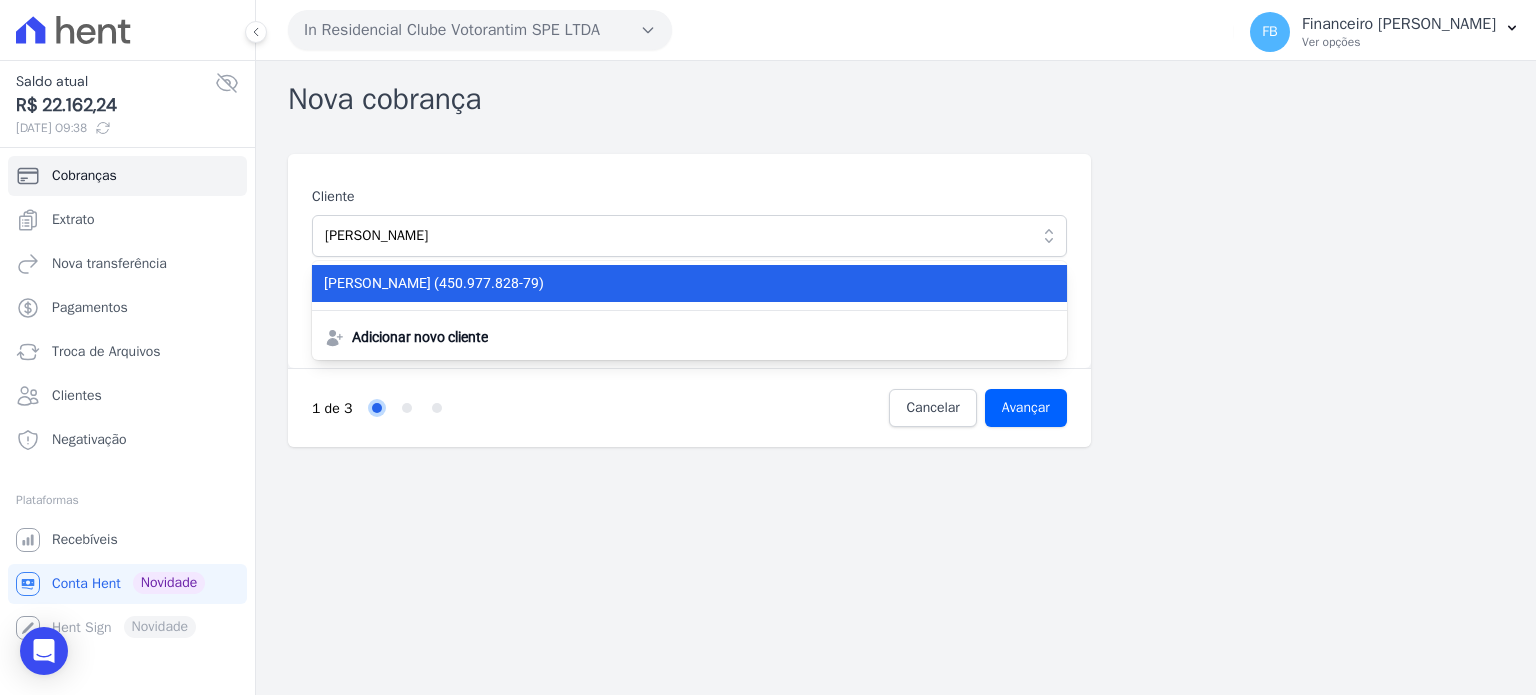 click on "RAFAEL ZANCHETTA PERASSI (450.977.828-79)" at bounding box center [677, 283] 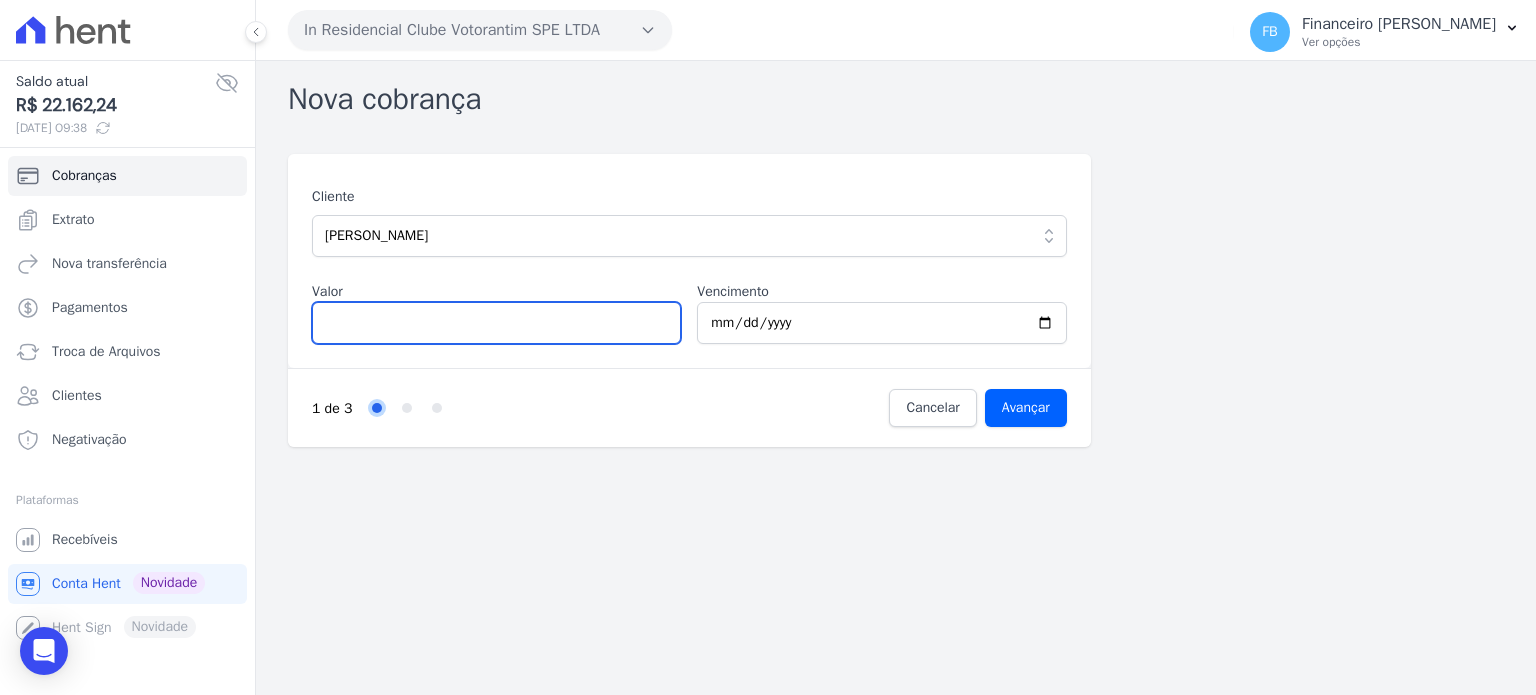 click on "Valor" at bounding box center (496, 323) 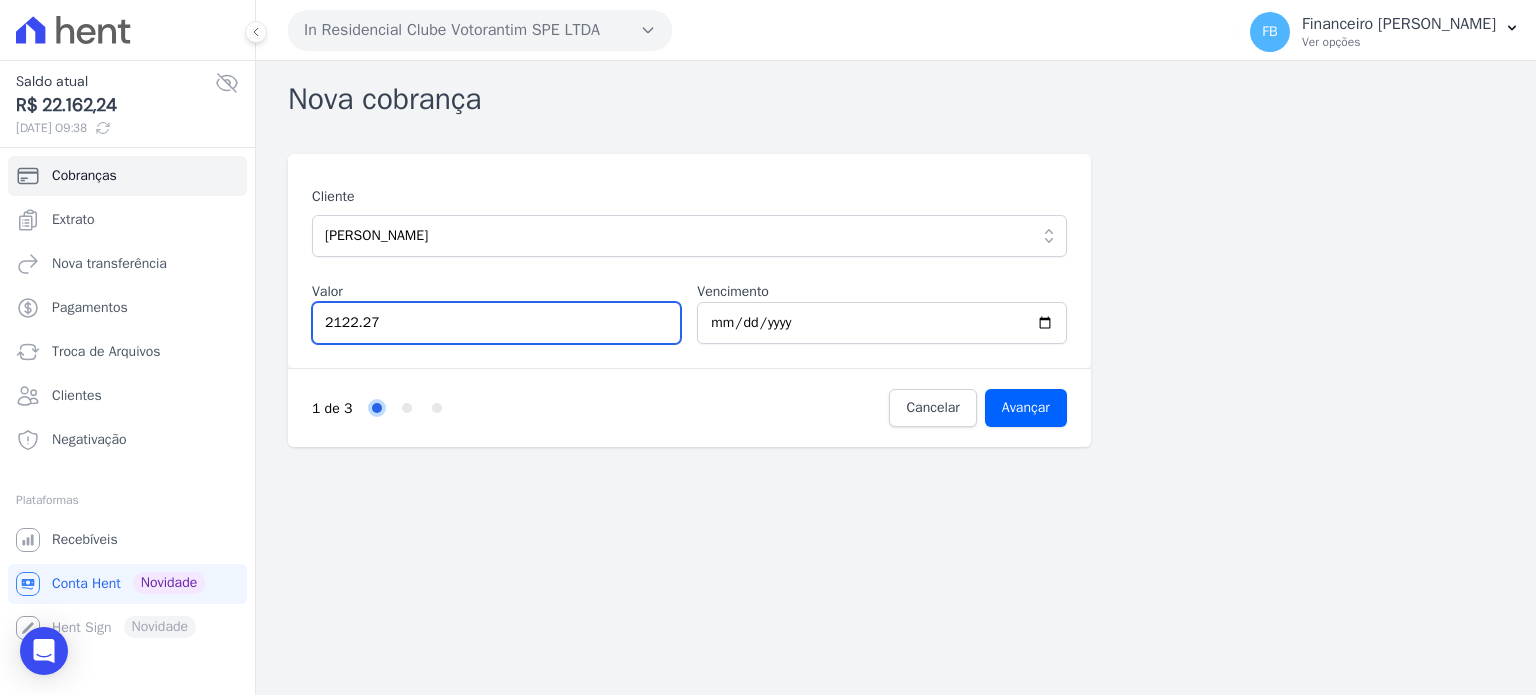 type on "2122.27" 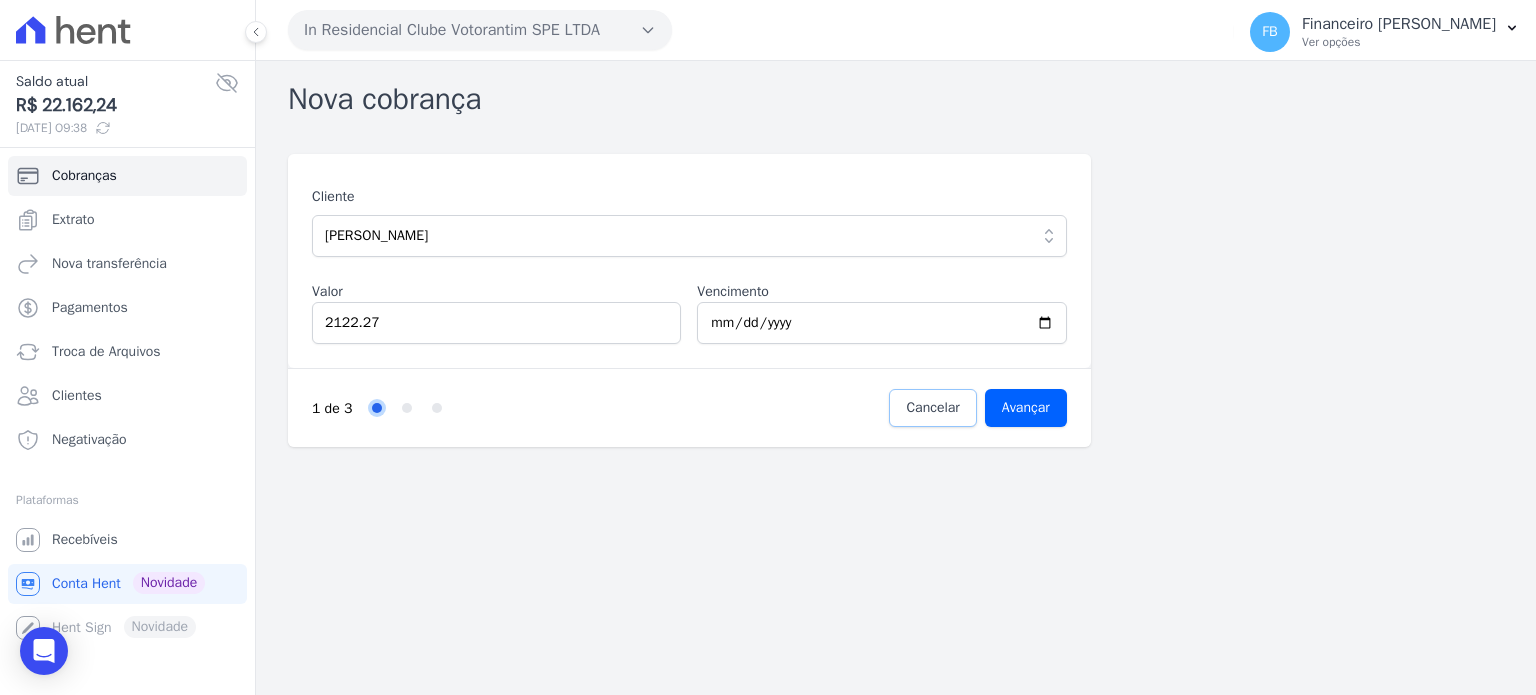 click on "Cancelar" at bounding box center (932, 408) 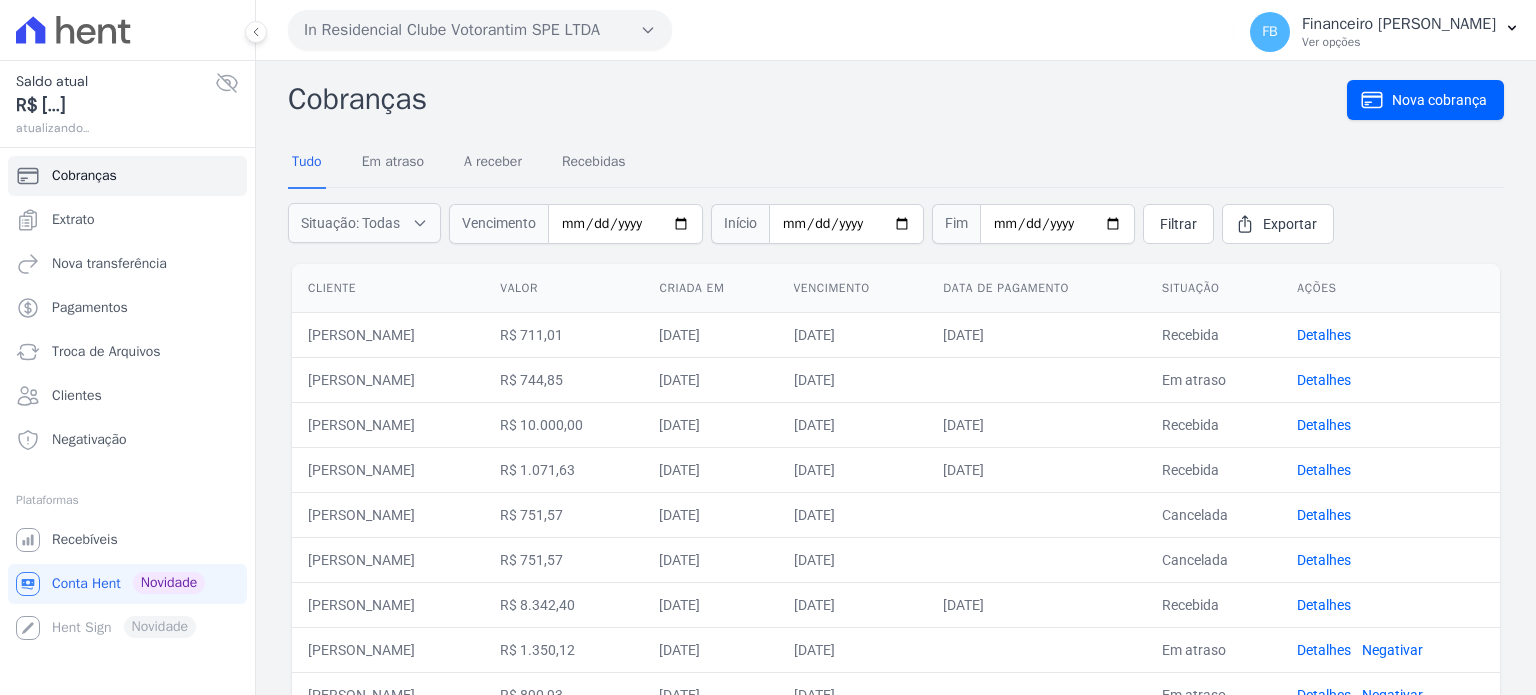 scroll, scrollTop: 0, scrollLeft: 0, axis: both 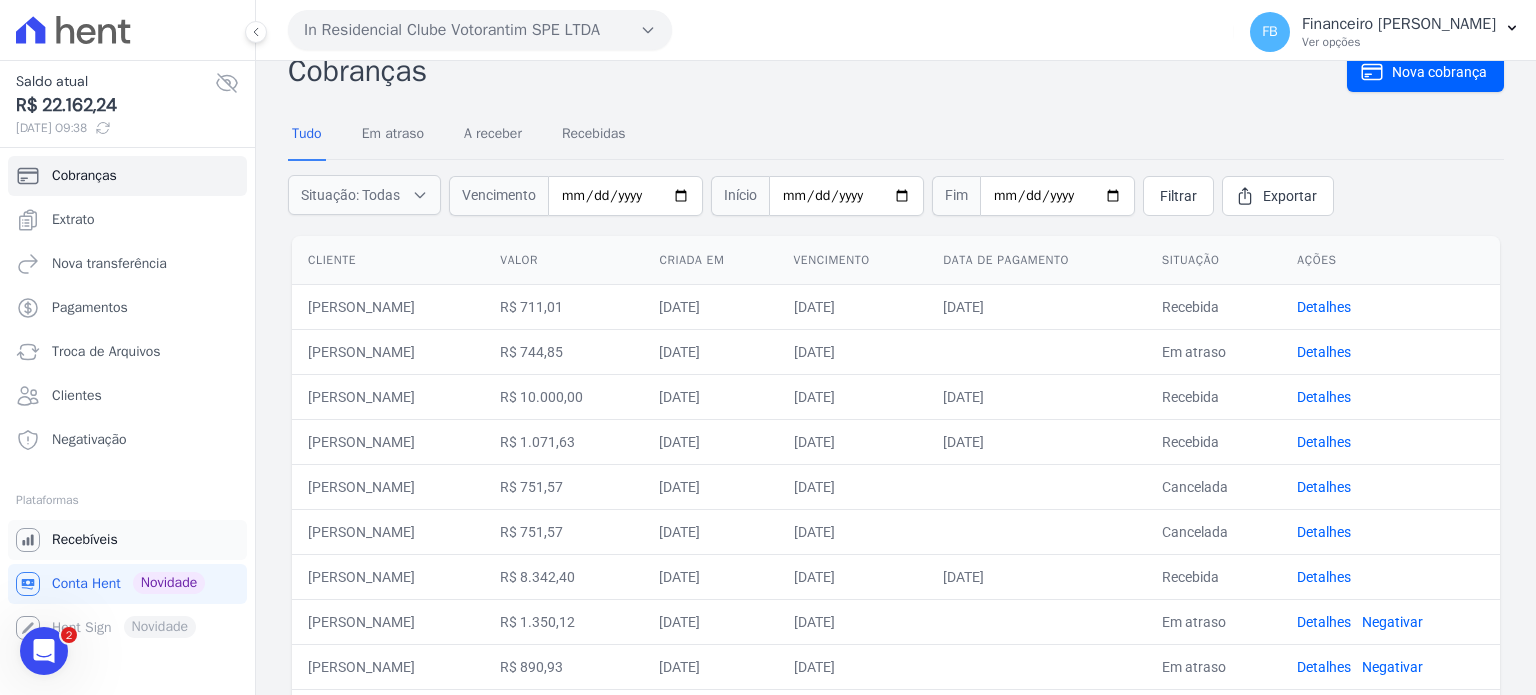 click on "Recebíveis" at bounding box center [85, 540] 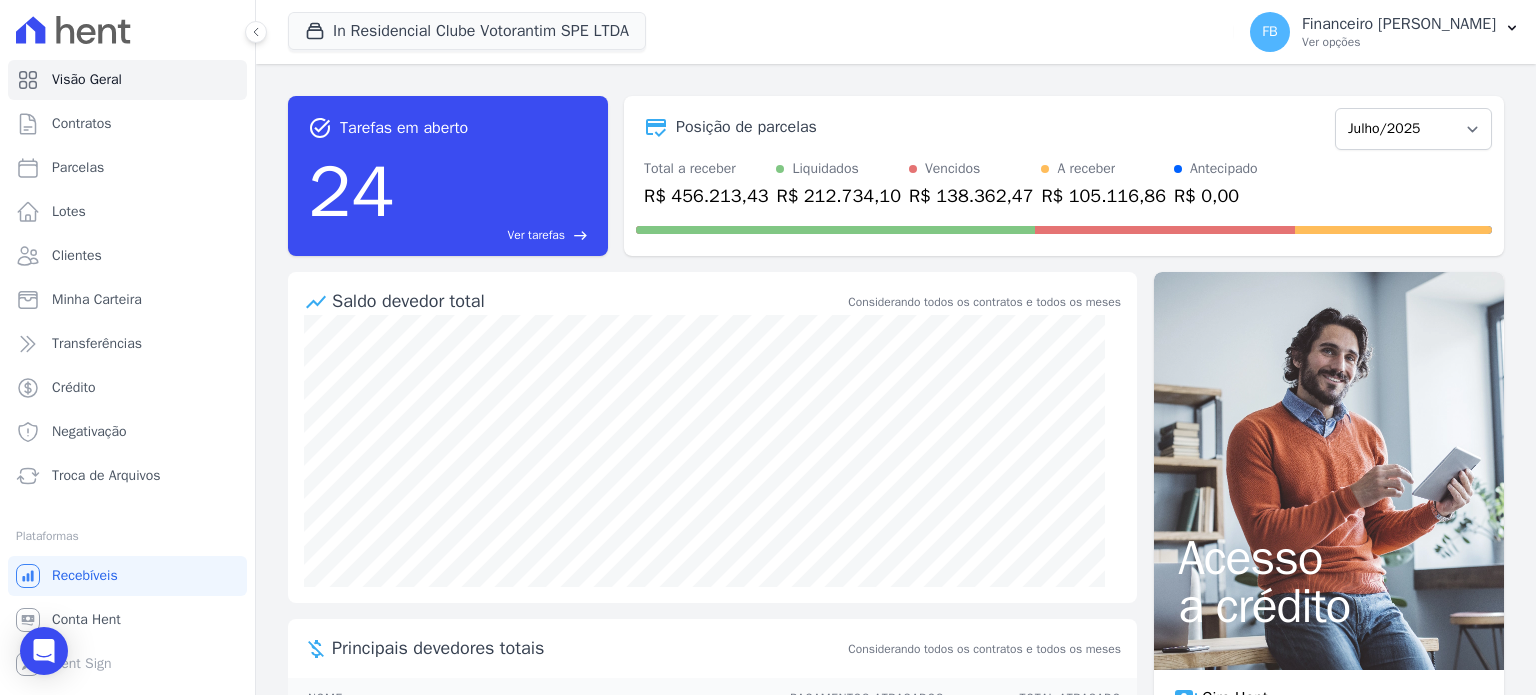 scroll, scrollTop: 200, scrollLeft: 0, axis: vertical 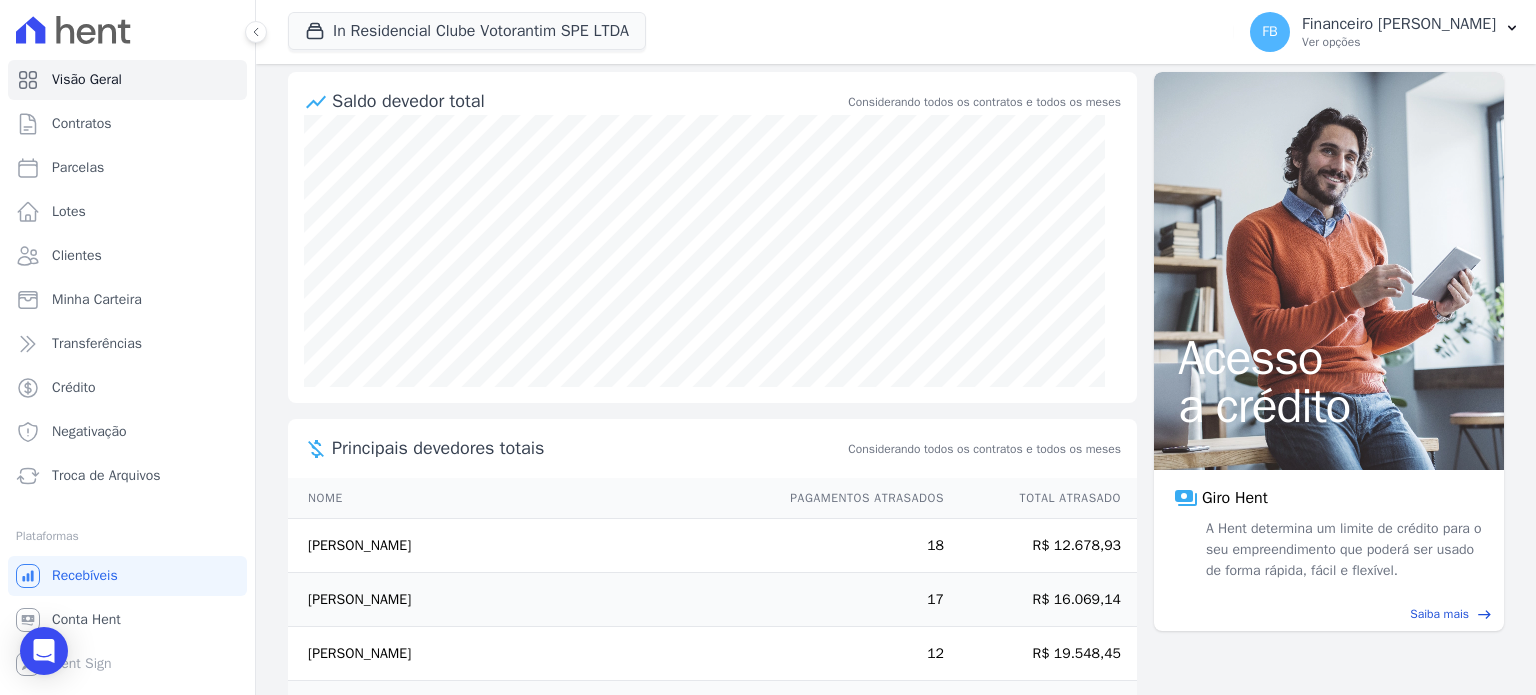 click on "Nome" at bounding box center (520, 498) 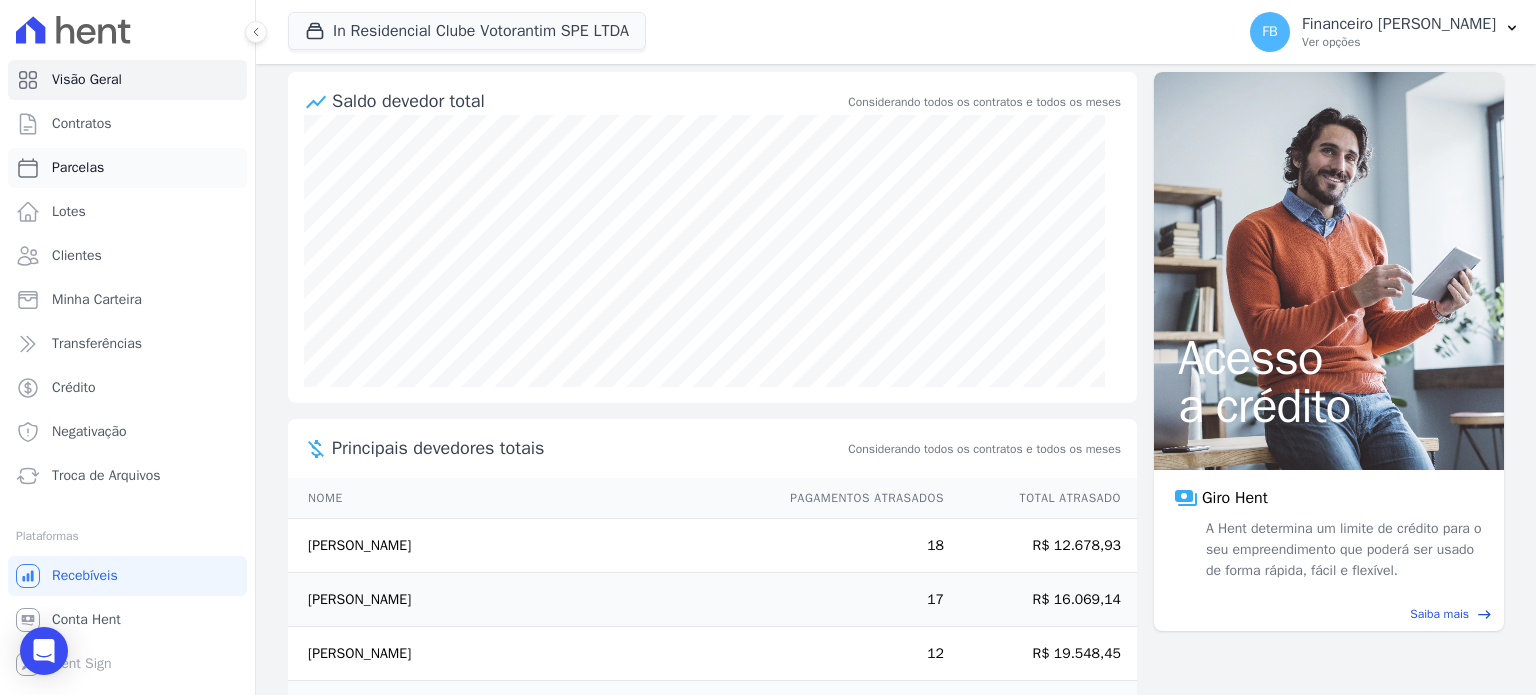 click on "Parcelas" at bounding box center [127, 168] 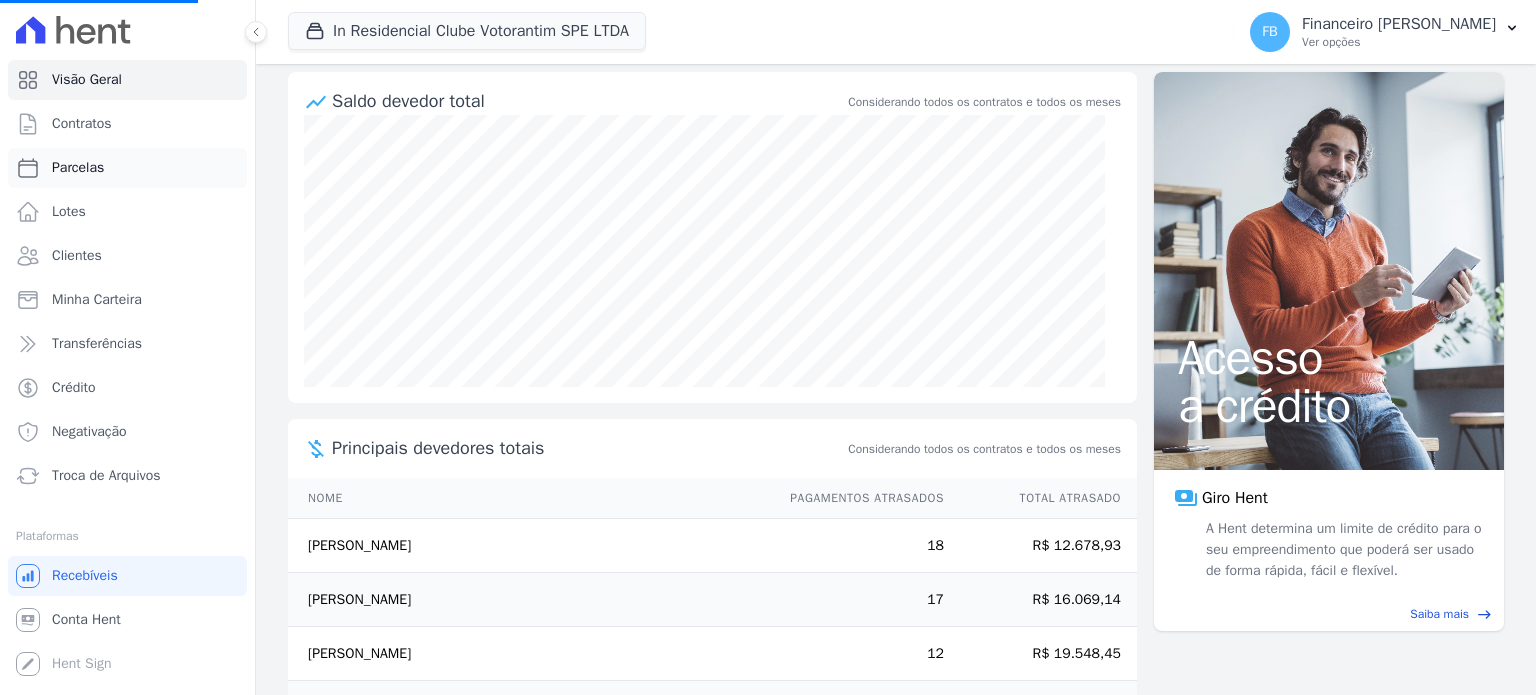 select 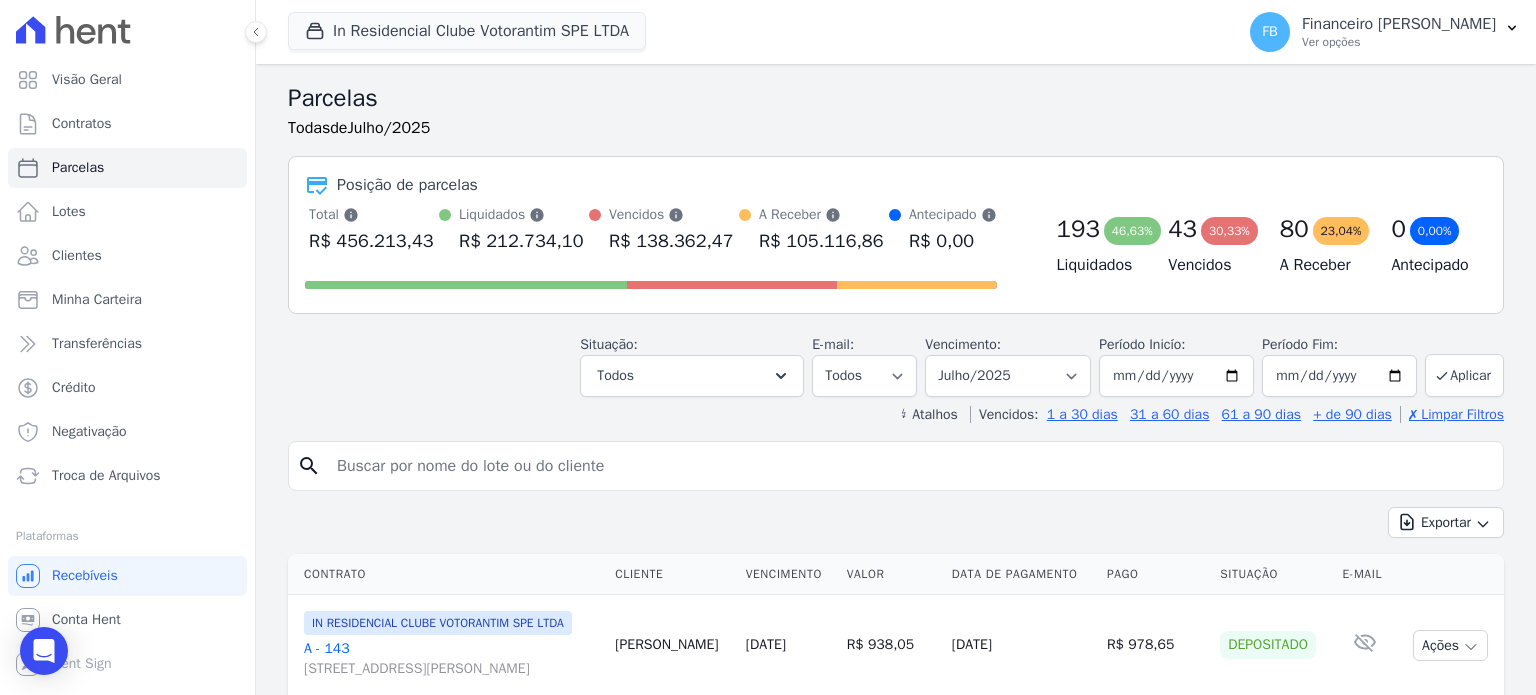 click at bounding box center [910, 466] 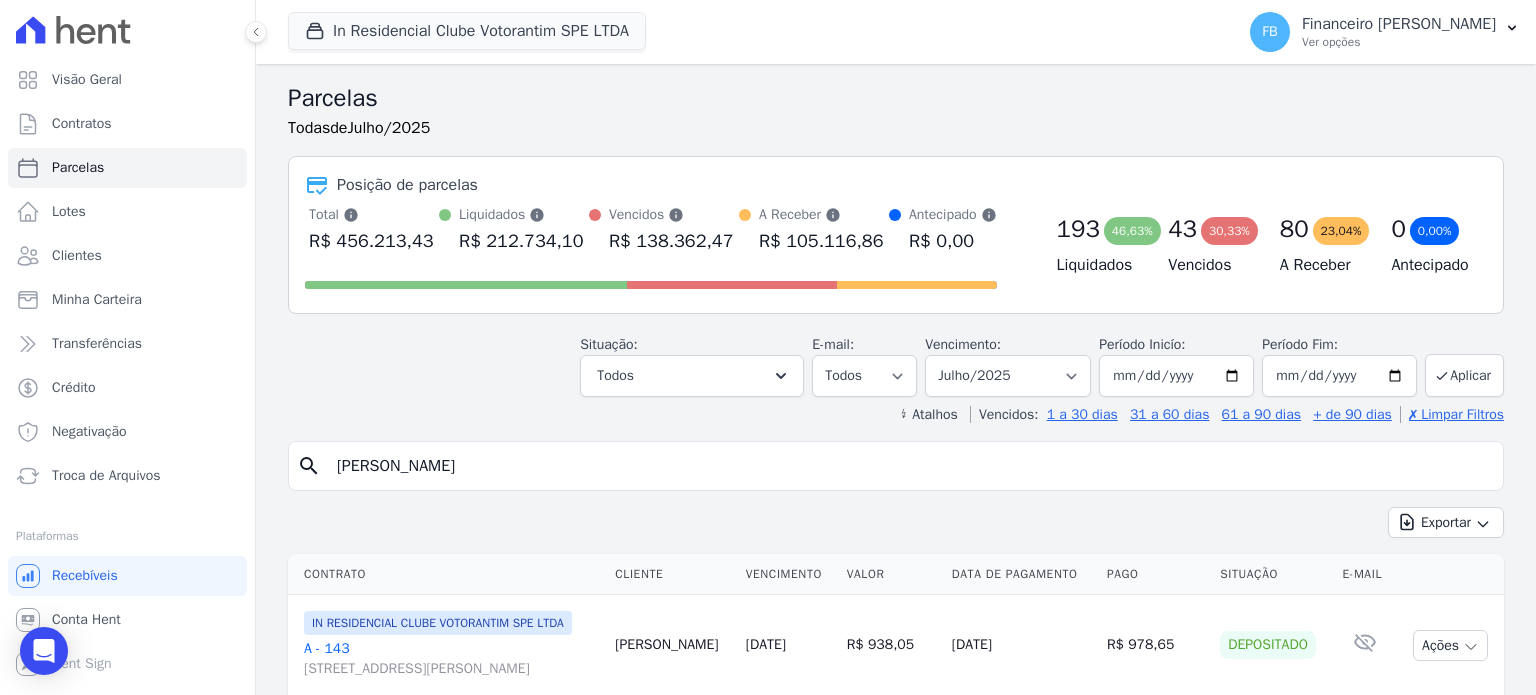 type on "rafael" 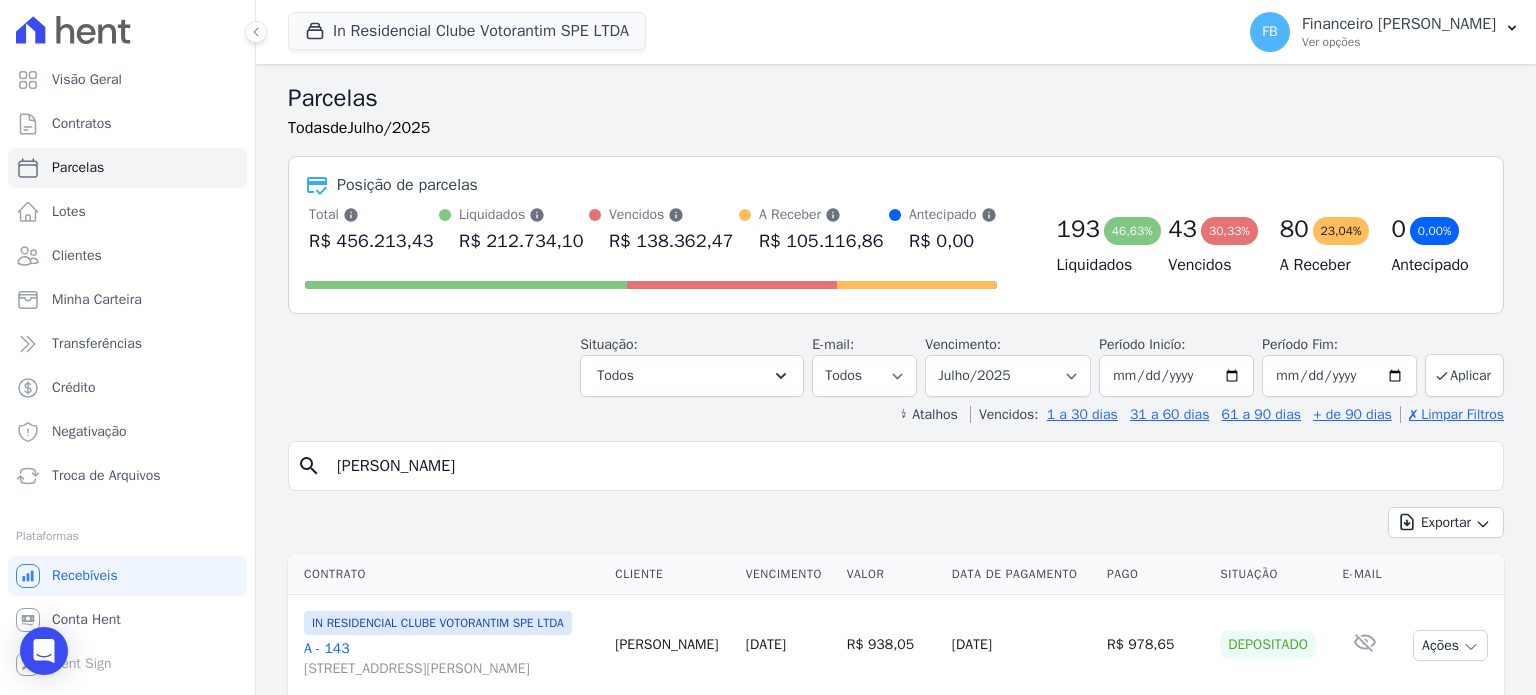 select 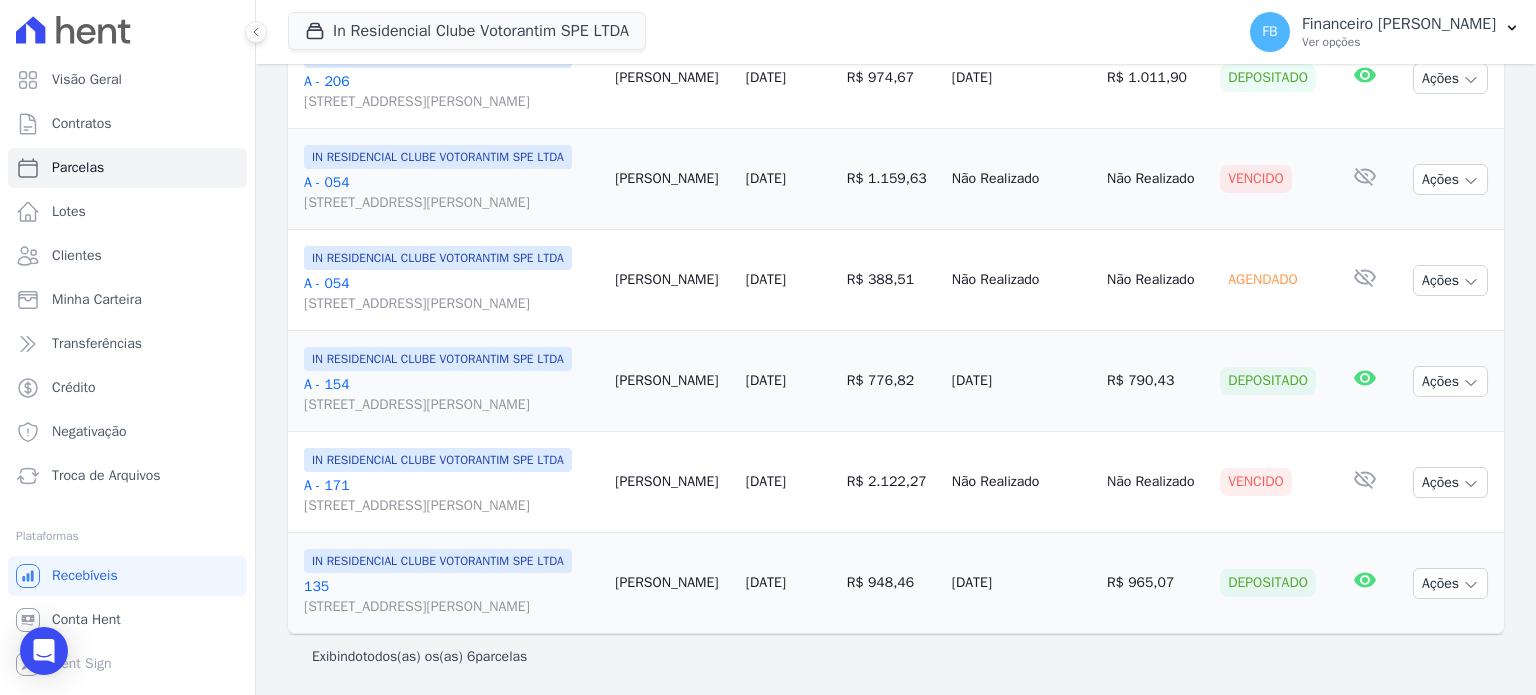 scroll, scrollTop: 500, scrollLeft: 0, axis: vertical 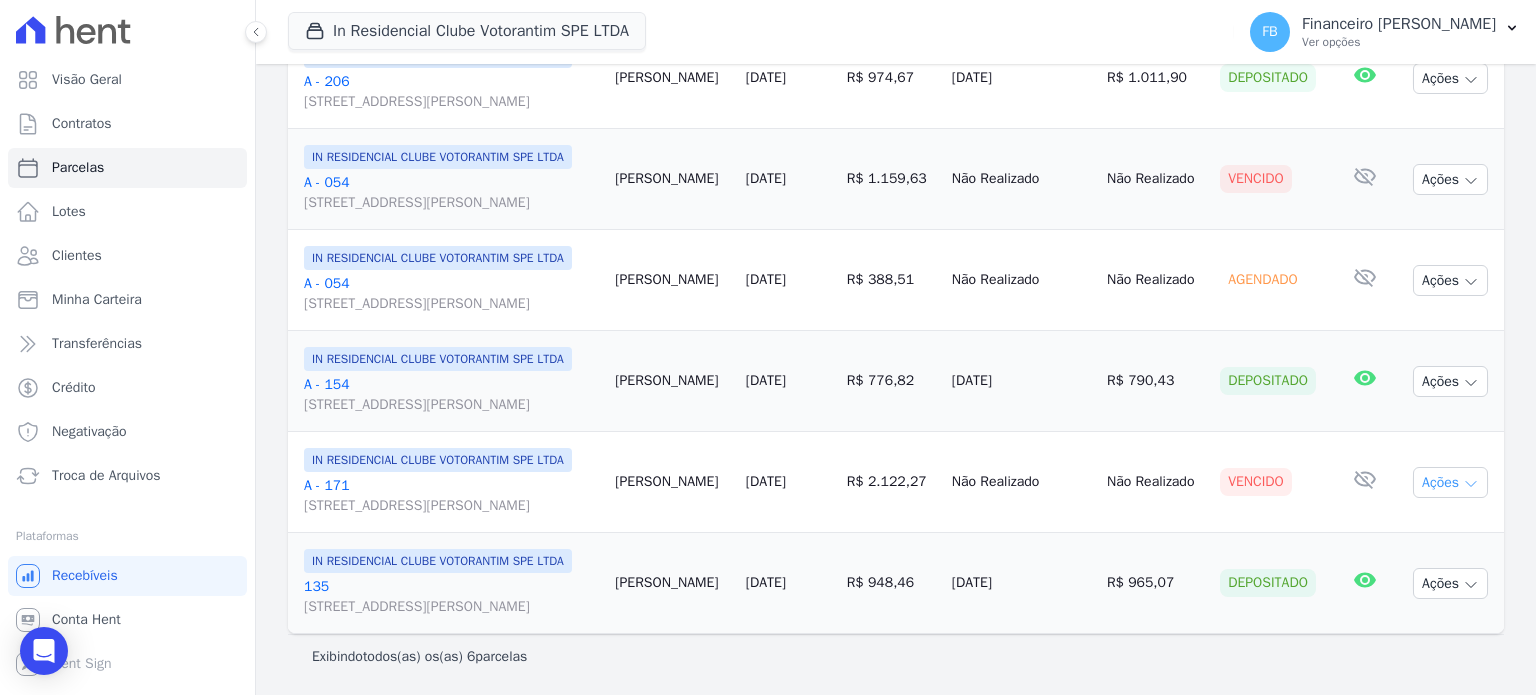 click on "Ações" at bounding box center (1450, 482) 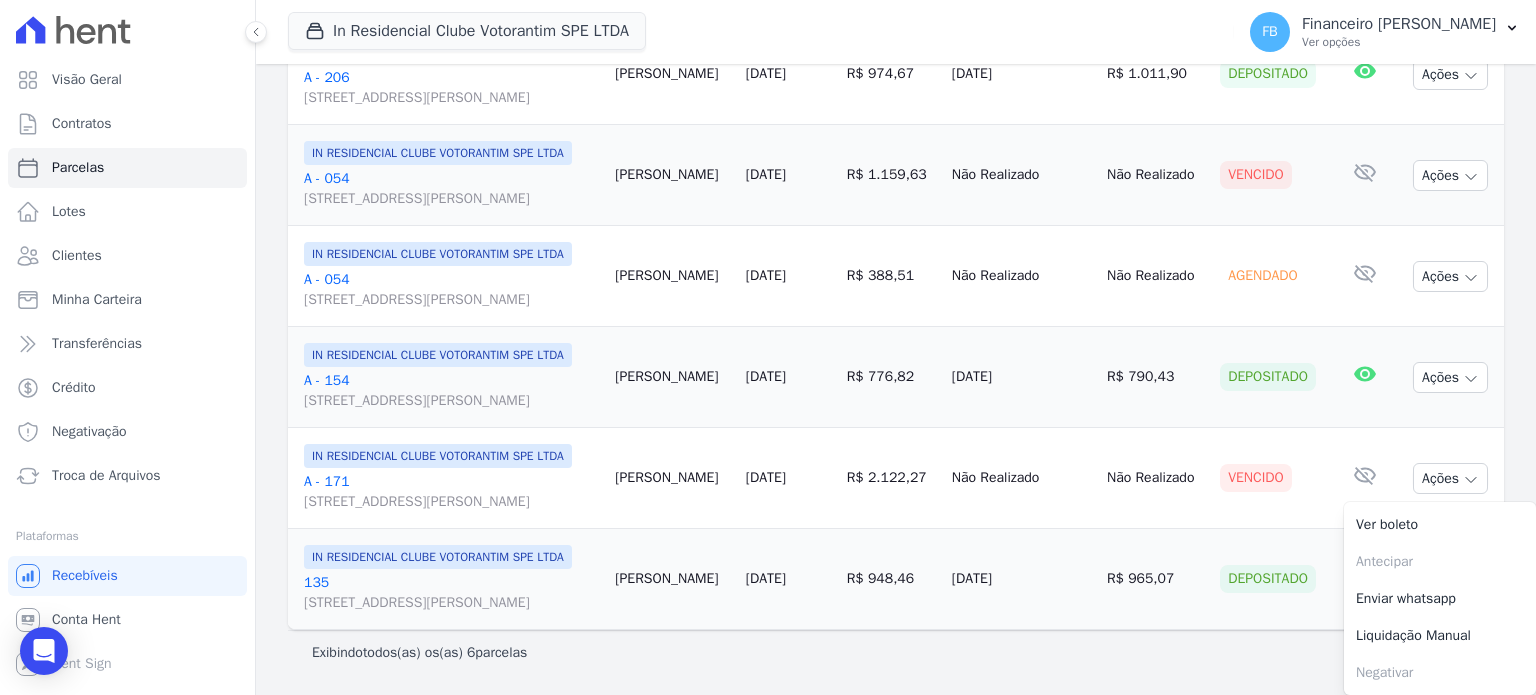 click on "A - 171
Avenida Antônio Carlos Comitre, 1328, sala B, Parque Campolim" at bounding box center (451, 492) 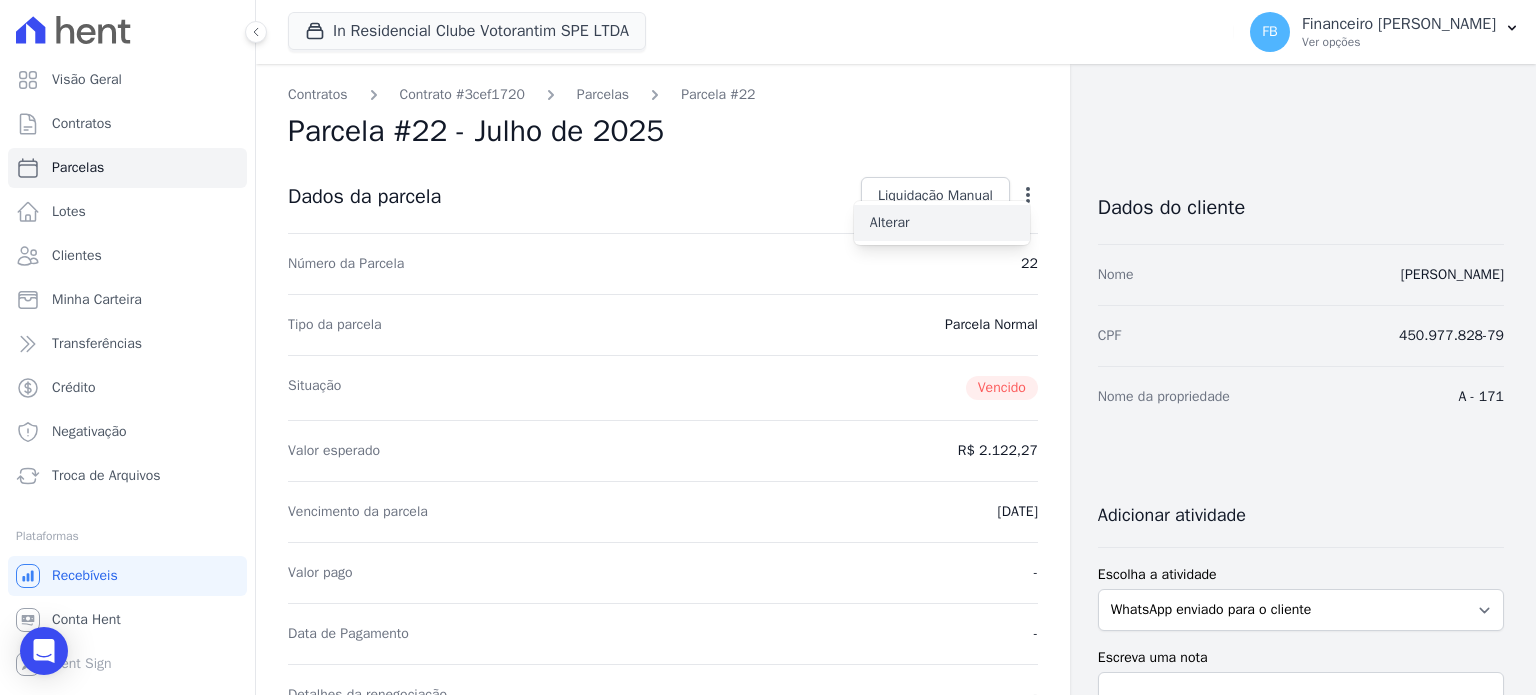 click on "Alterar" at bounding box center (942, 223) 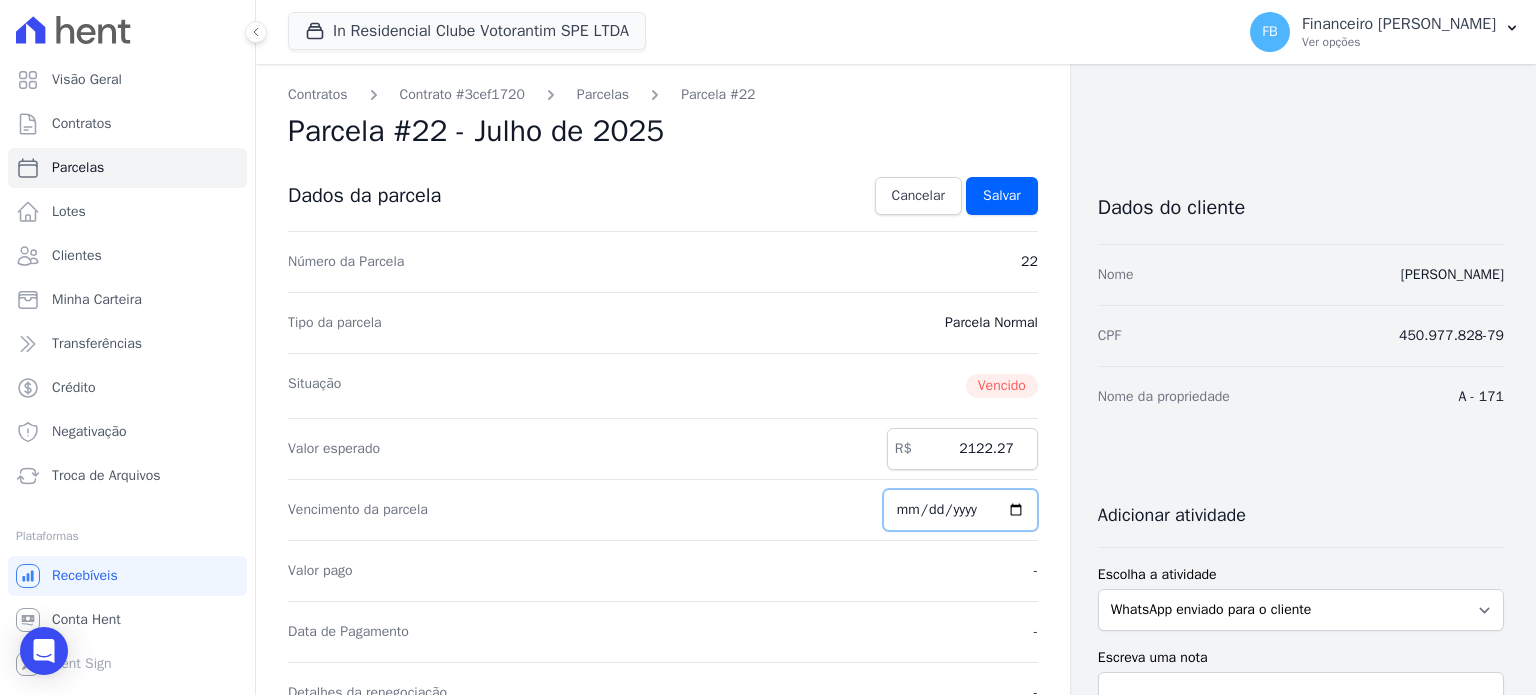 click on "2025-07-20" at bounding box center (960, 510) 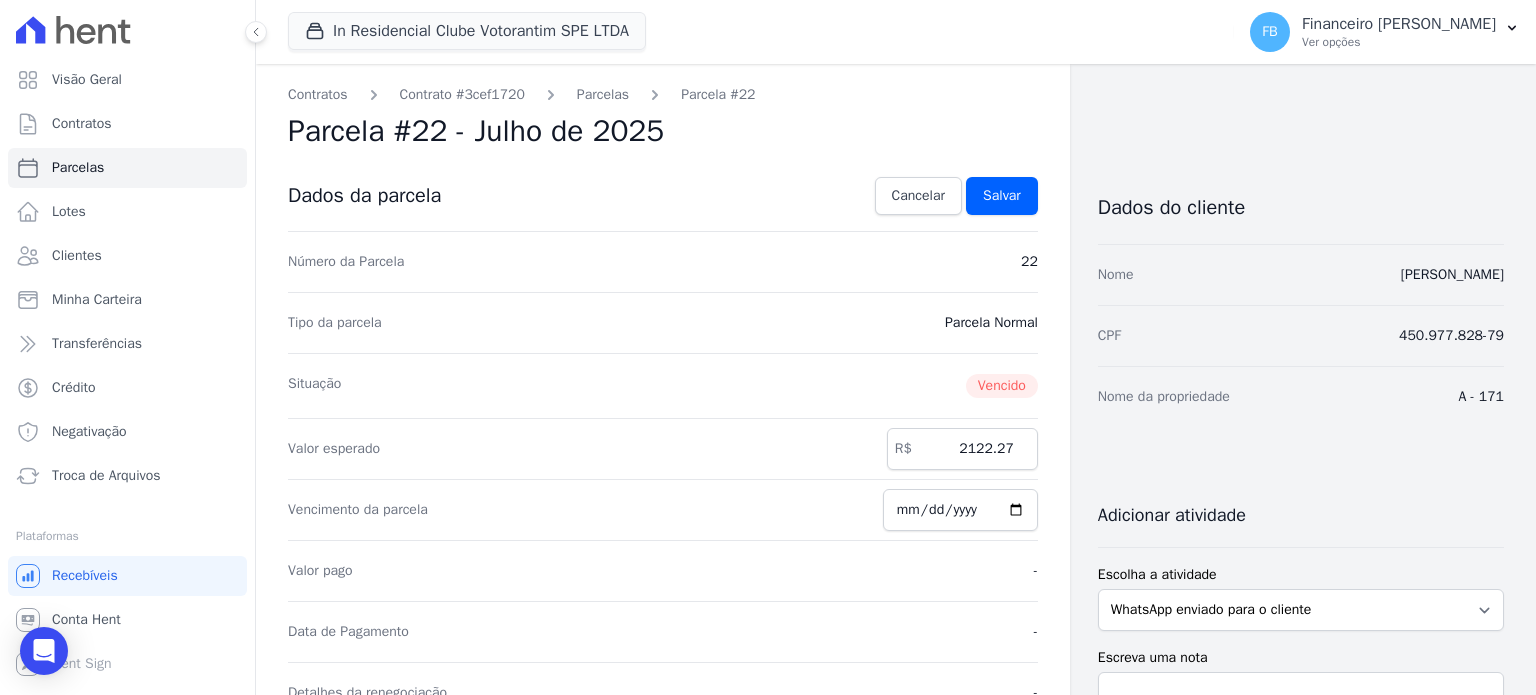 click on "Situação
Vencido" at bounding box center (663, 385) 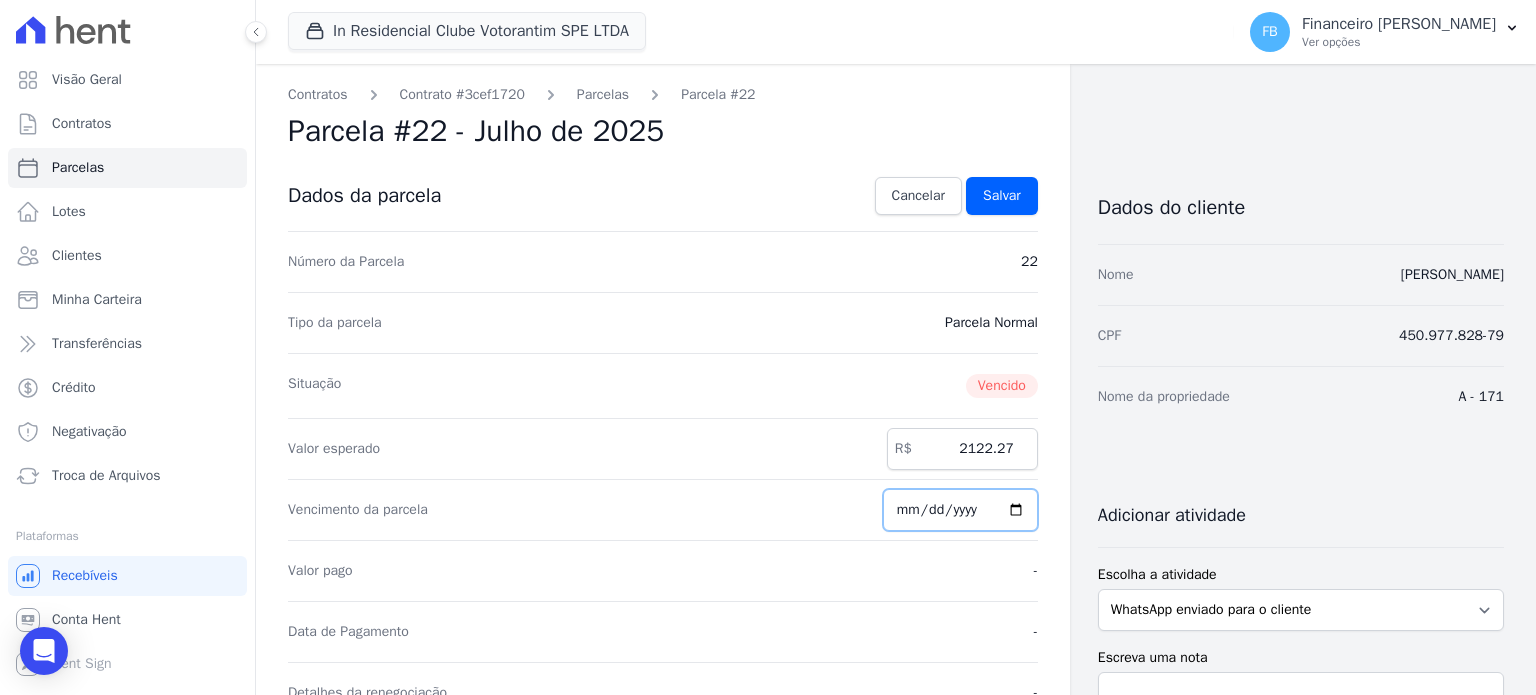 click on "2025-07-20" at bounding box center (960, 510) 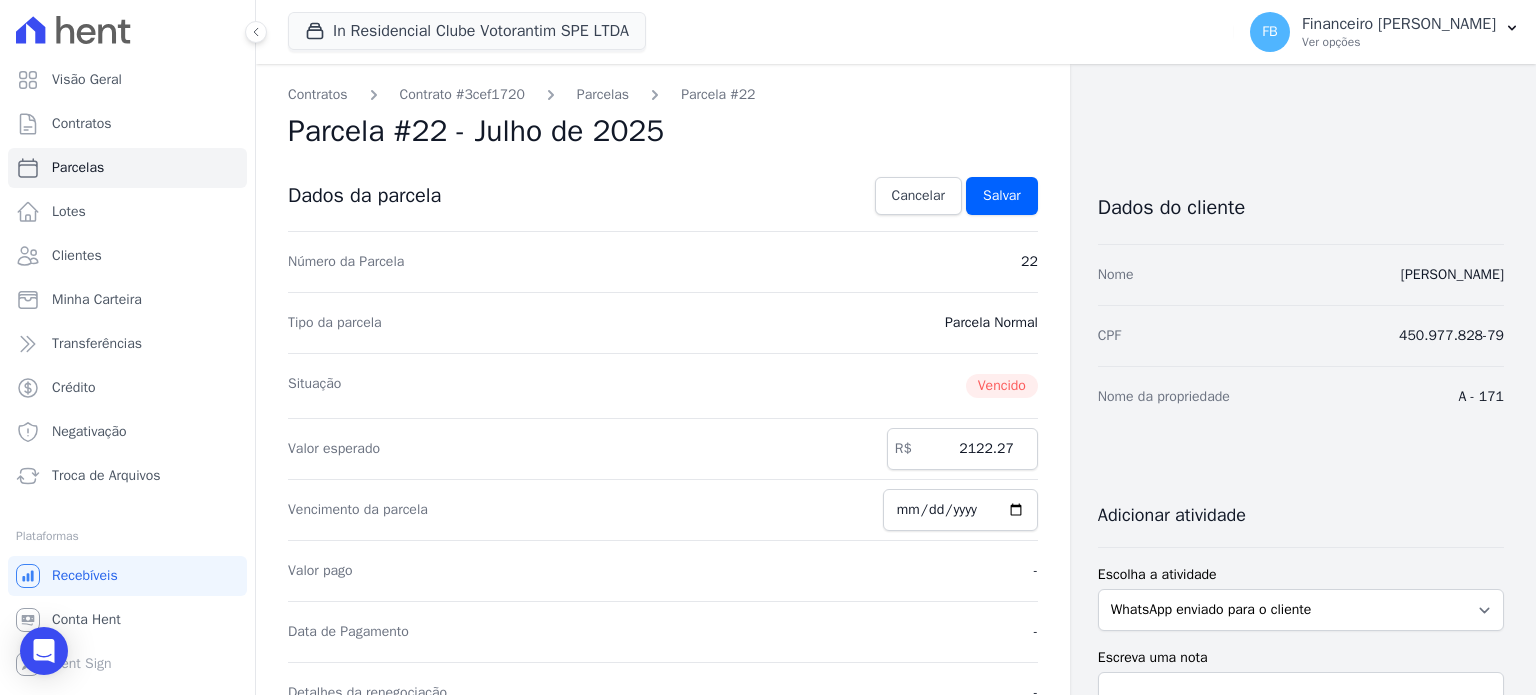 click on "Vencimento da parcela
2025-07-23" at bounding box center (663, 509) 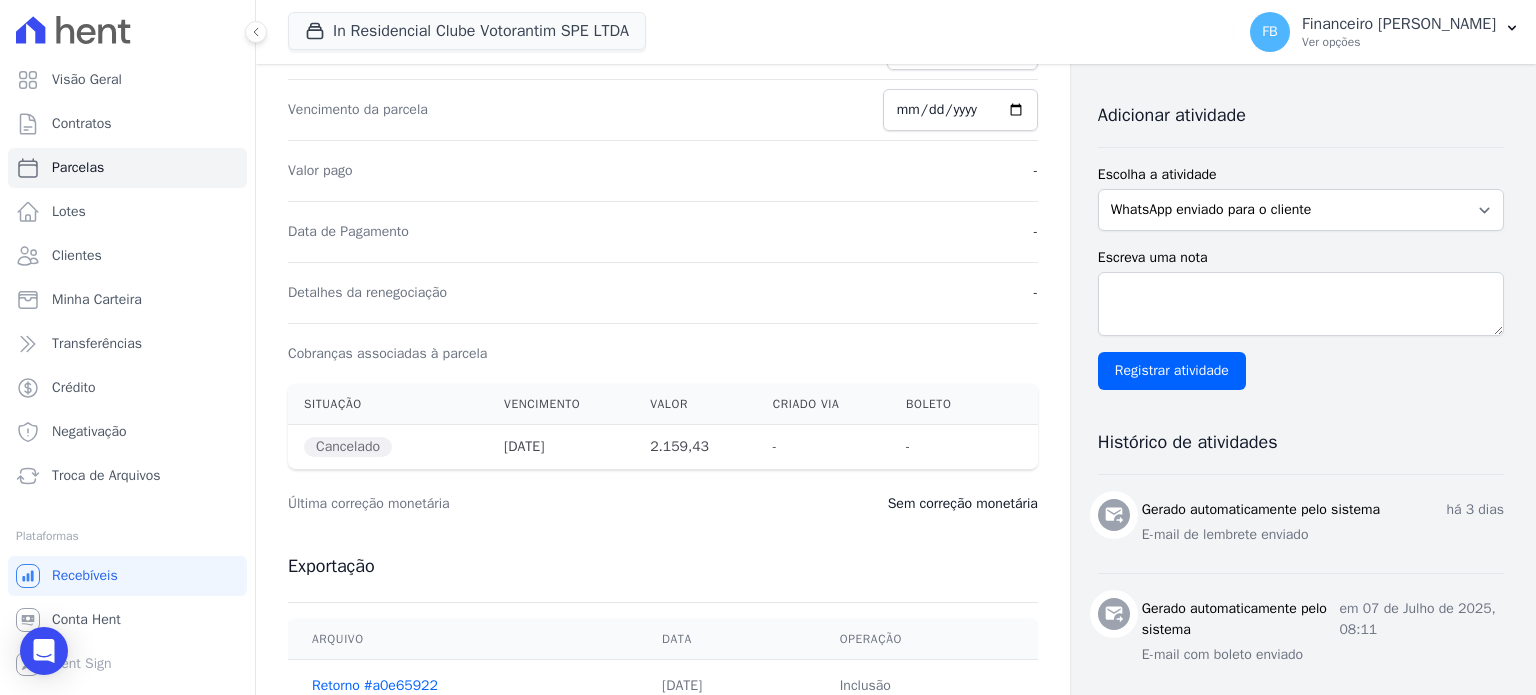 scroll, scrollTop: 0, scrollLeft: 0, axis: both 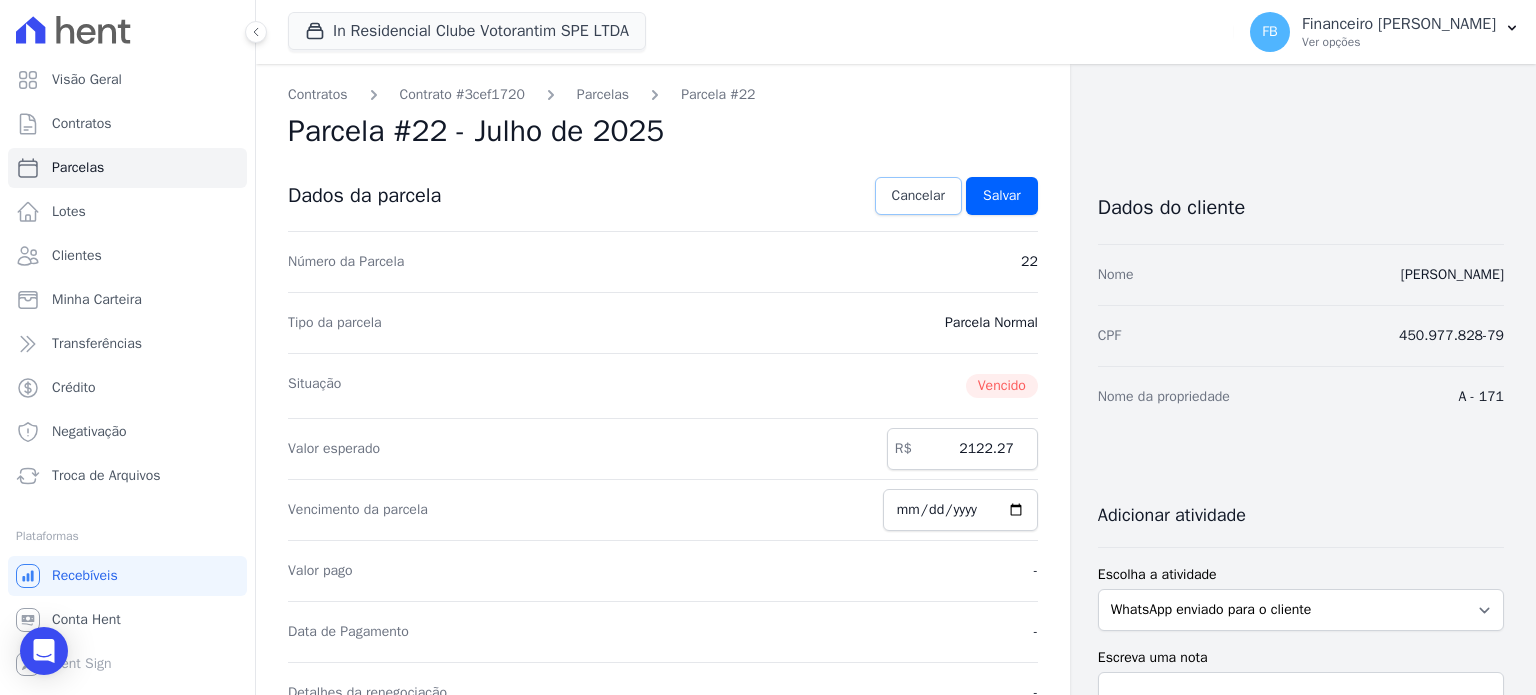 click on "Cancelar" at bounding box center [918, 196] 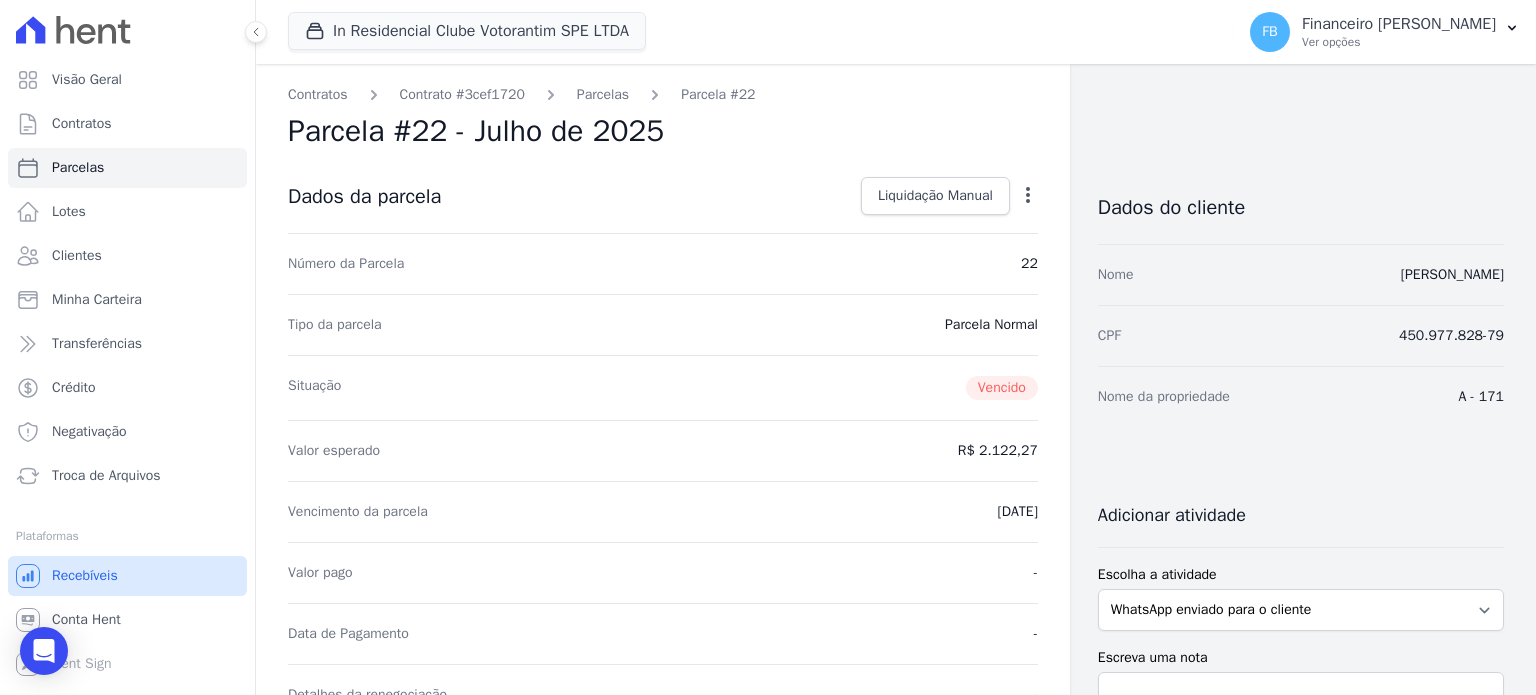 click on "Recebíveis" at bounding box center (127, 576) 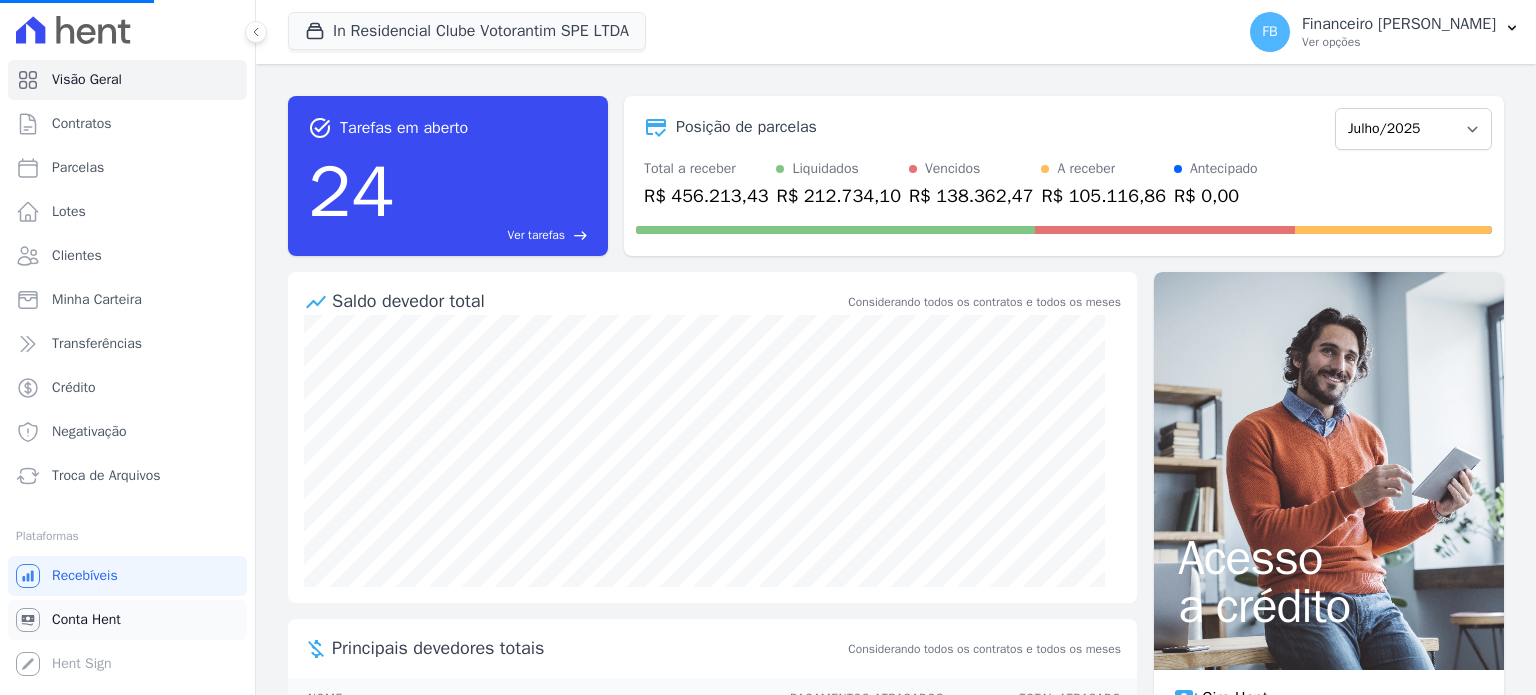 click on "Conta Hent" at bounding box center (86, 620) 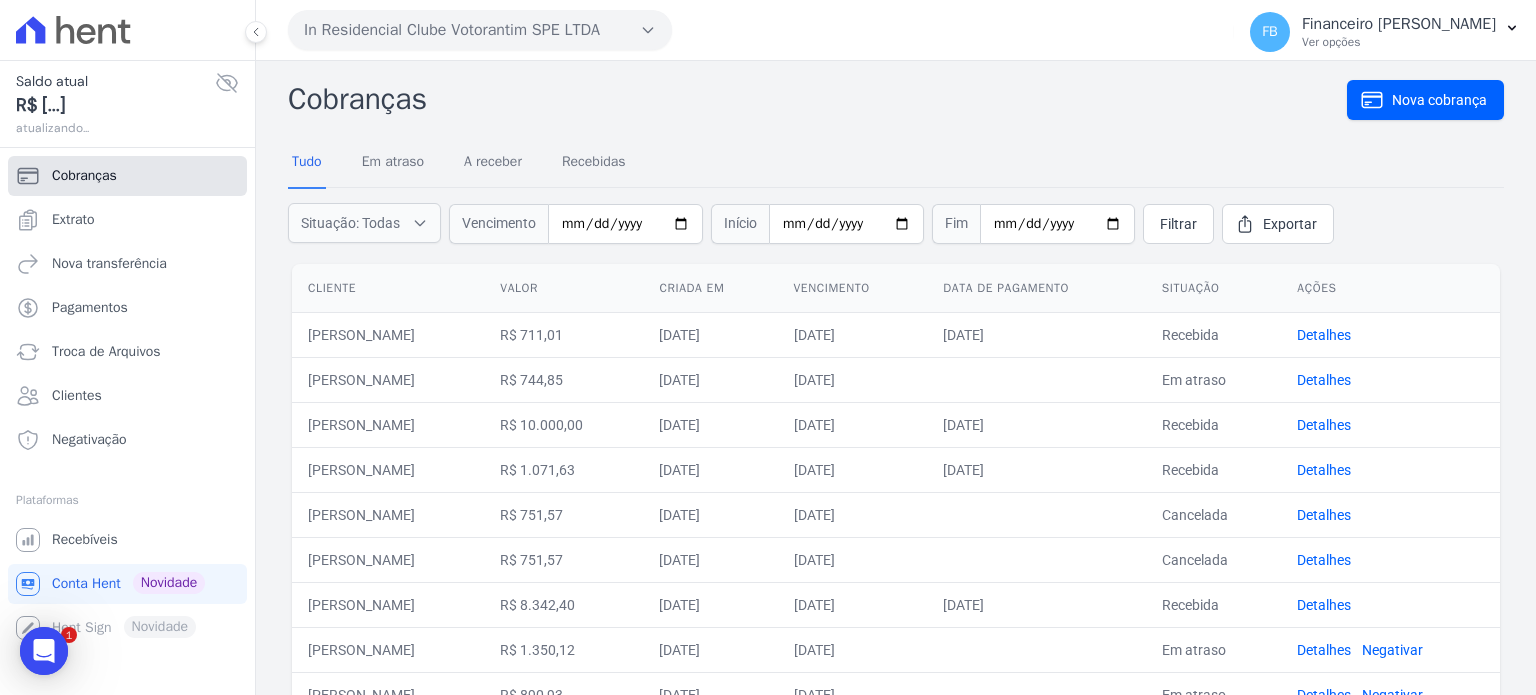 scroll, scrollTop: 0, scrollLeft: 0, axis: both 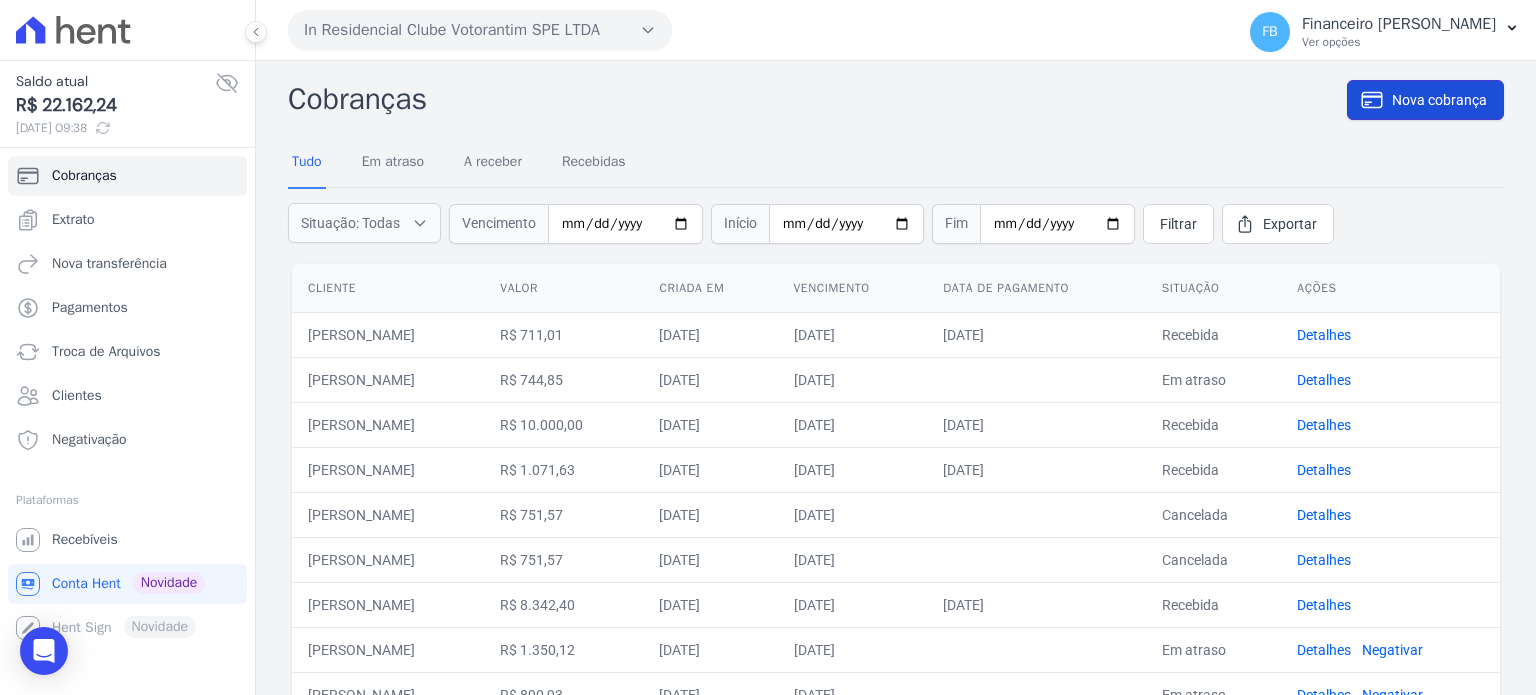 click on "Nova cobrança" at bounding box center [1439, 100] 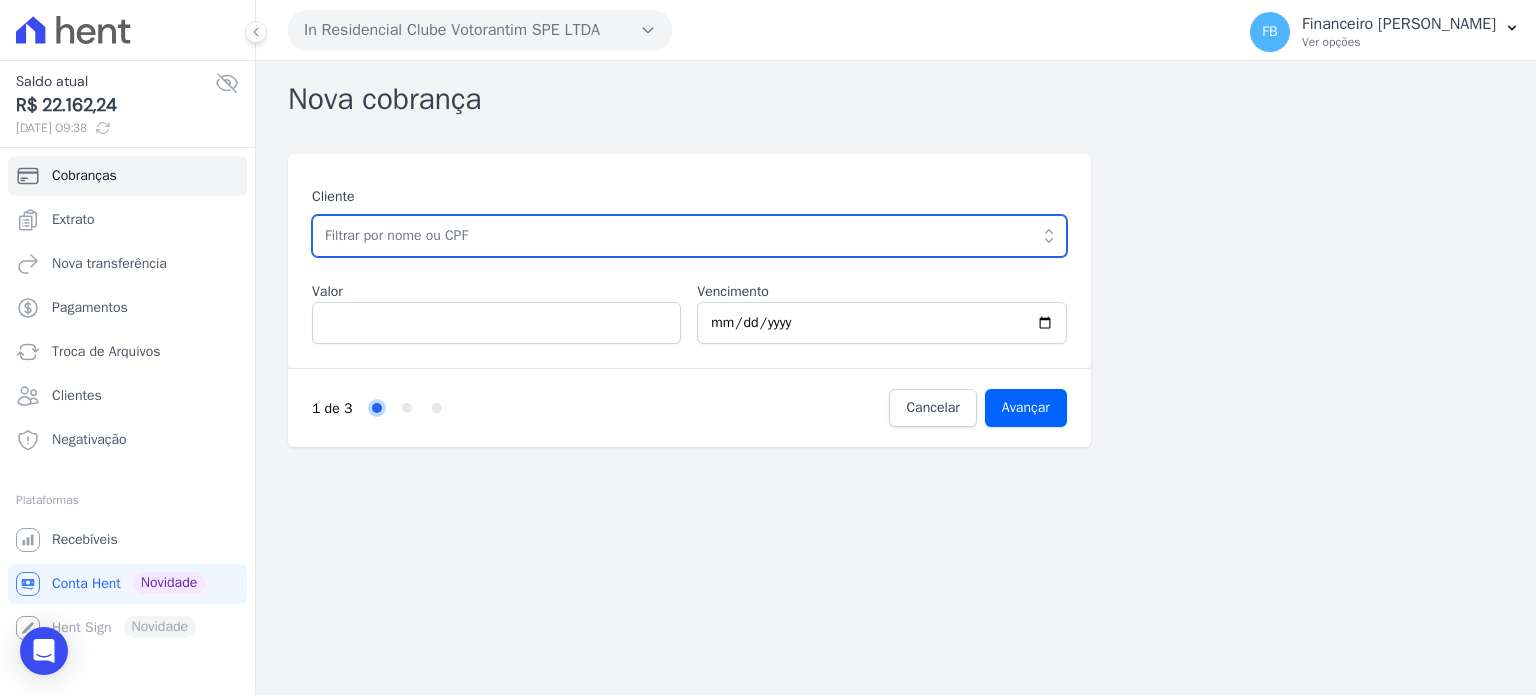 click at bounding box center [689, 236] 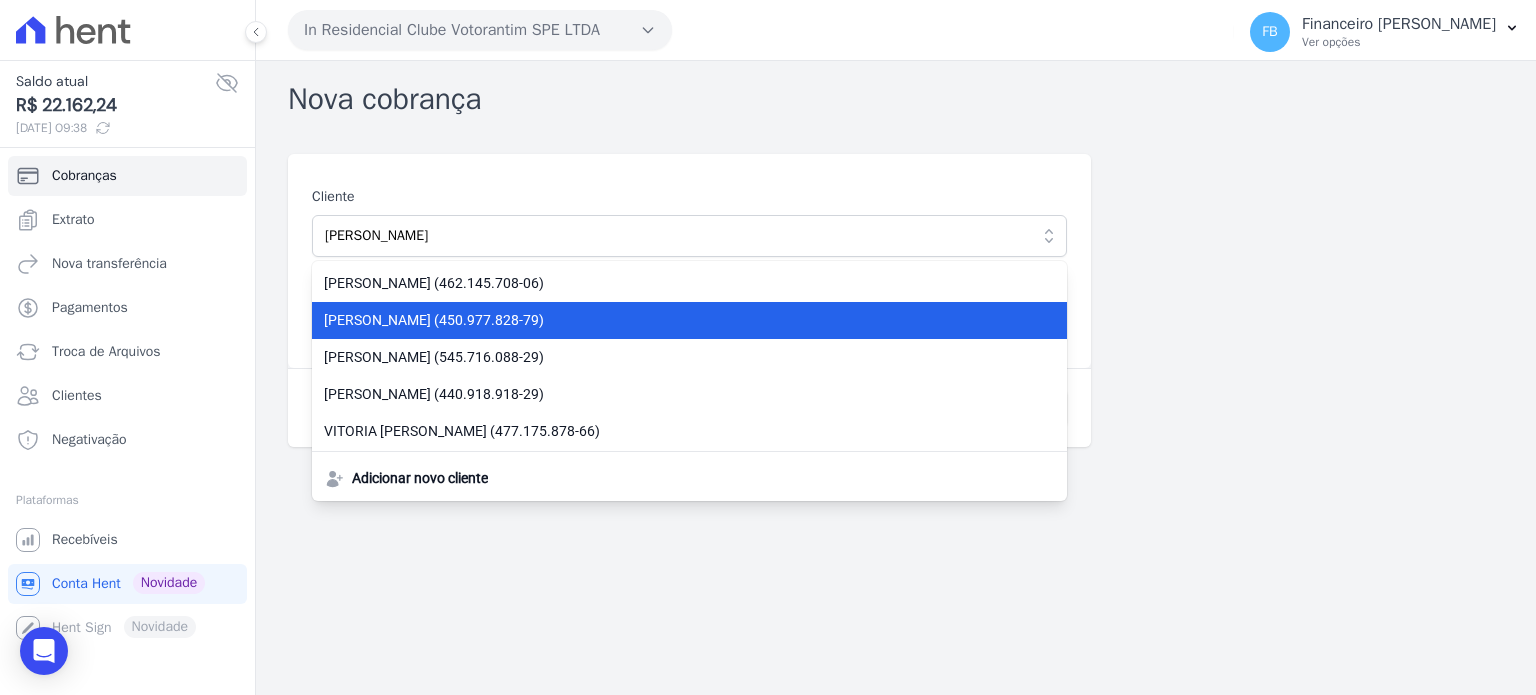click on "RAFAEL ZANCHETTA PERASSI (450.977.828-79)" at bounding box center (677, 320) 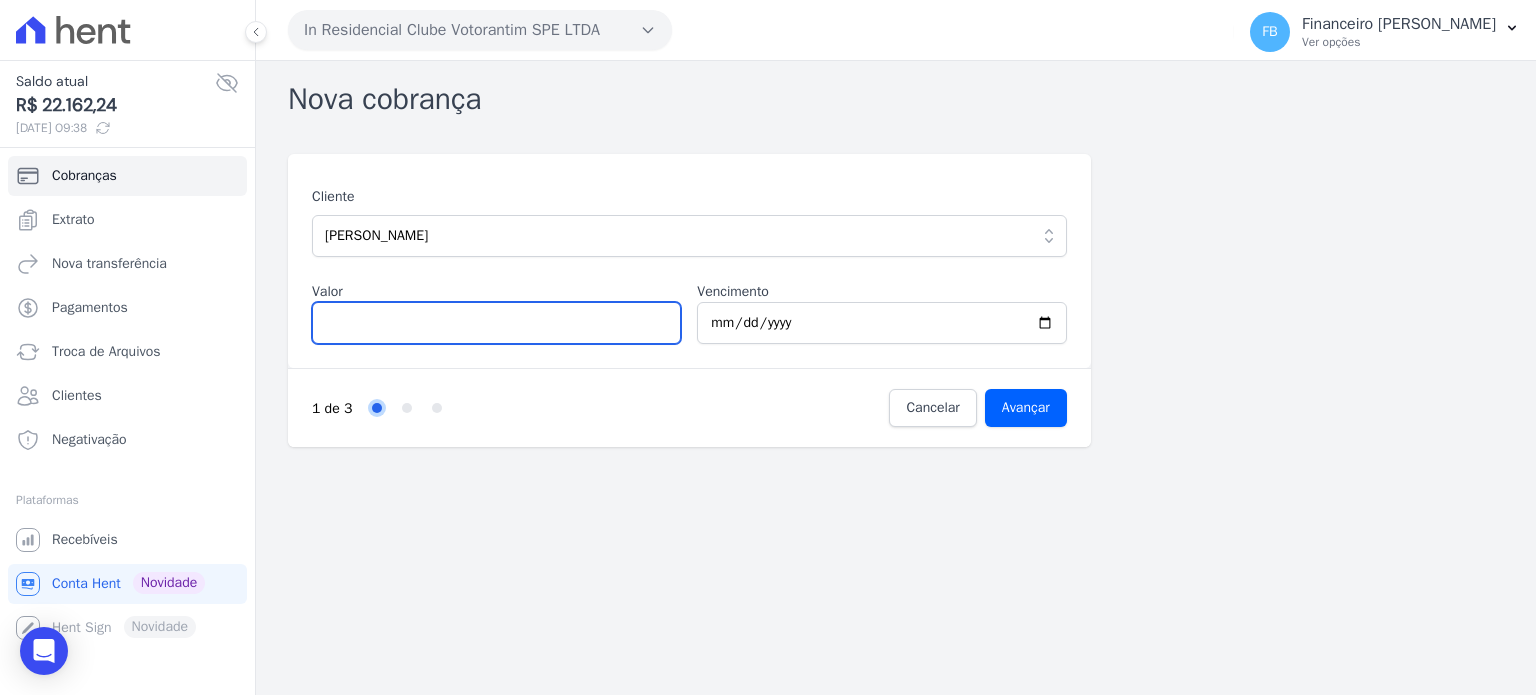 click on "Valor" at bounding box center (496, 323) 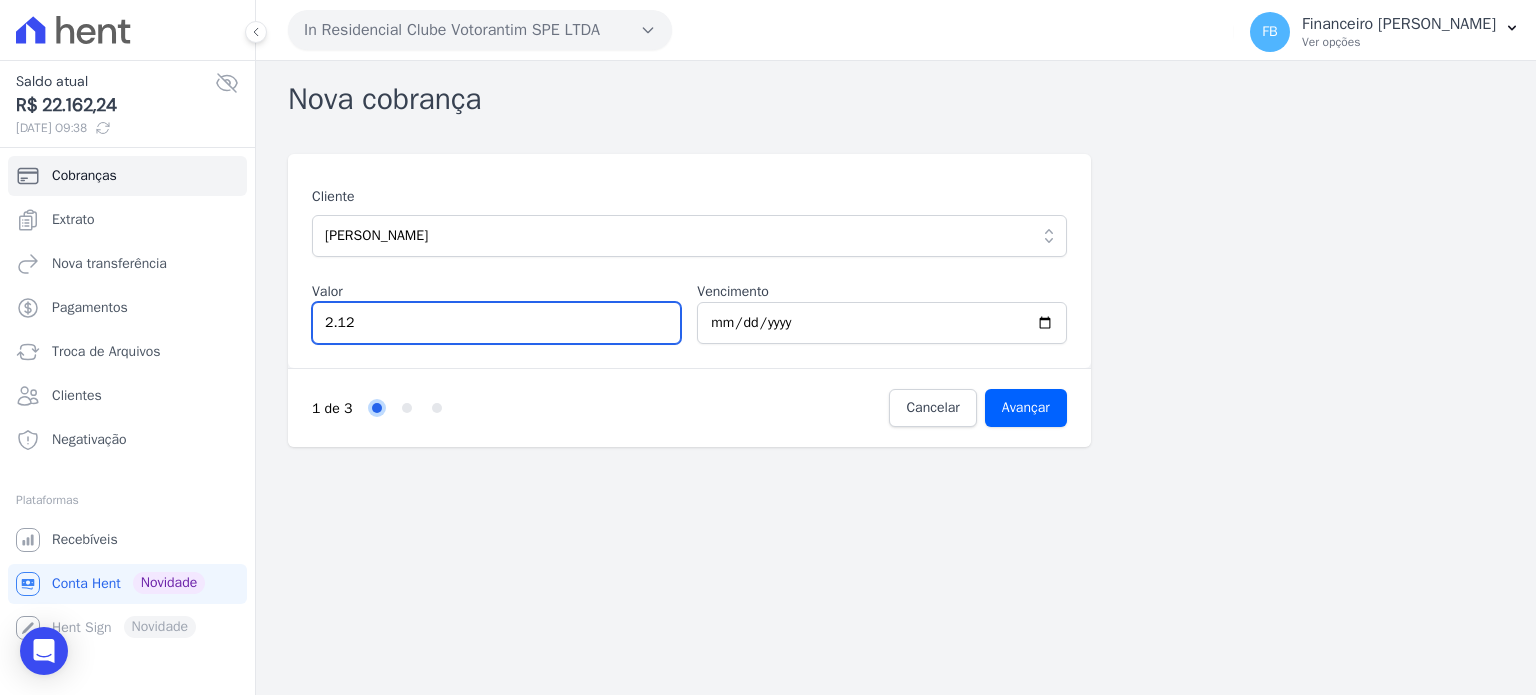 type on "2.1" 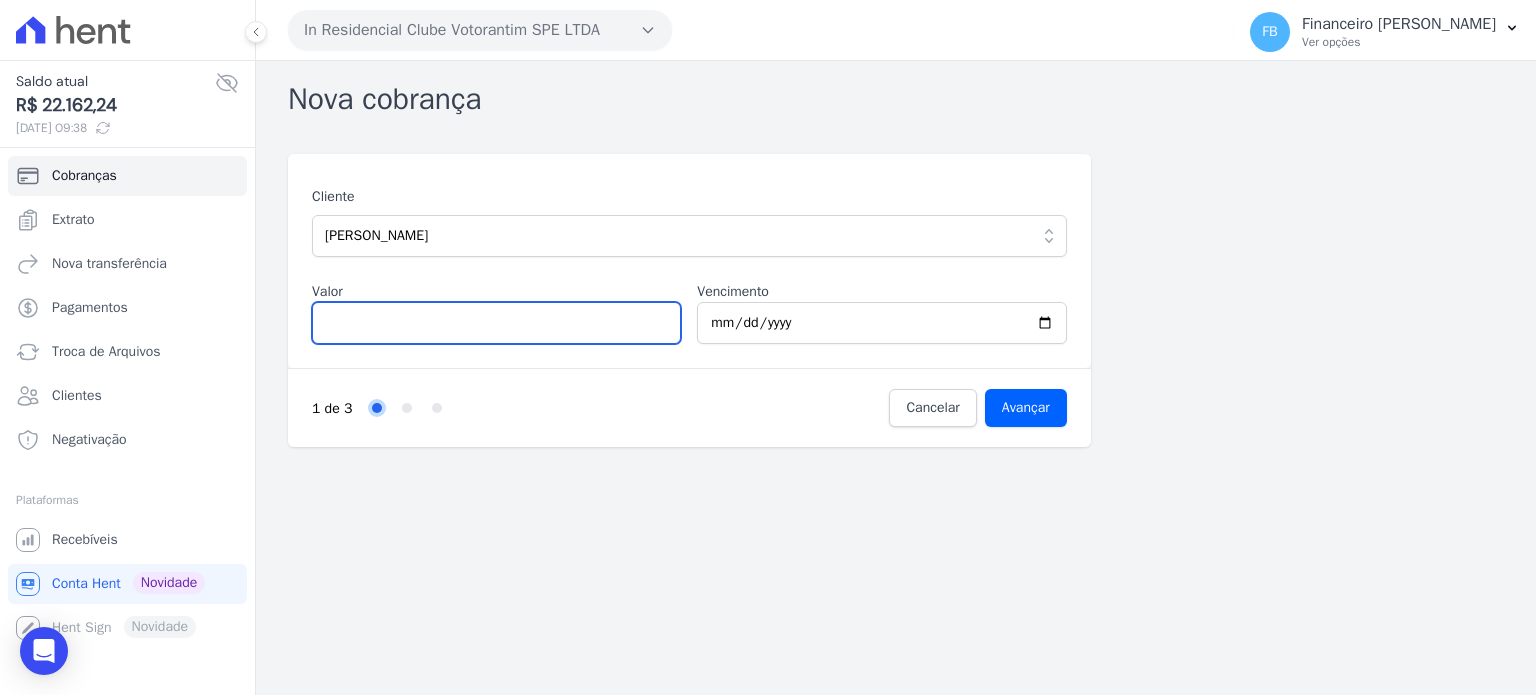 type on "2" 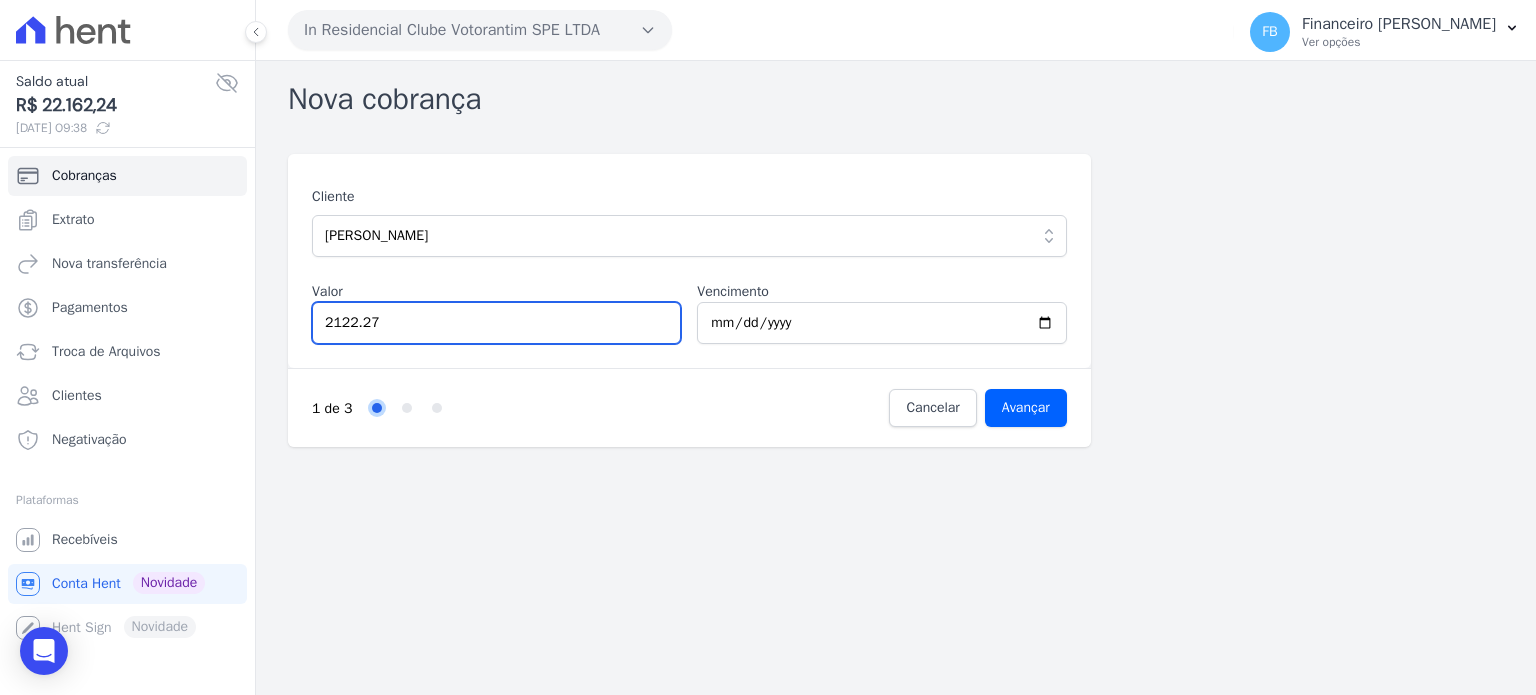 type on "2122.27" 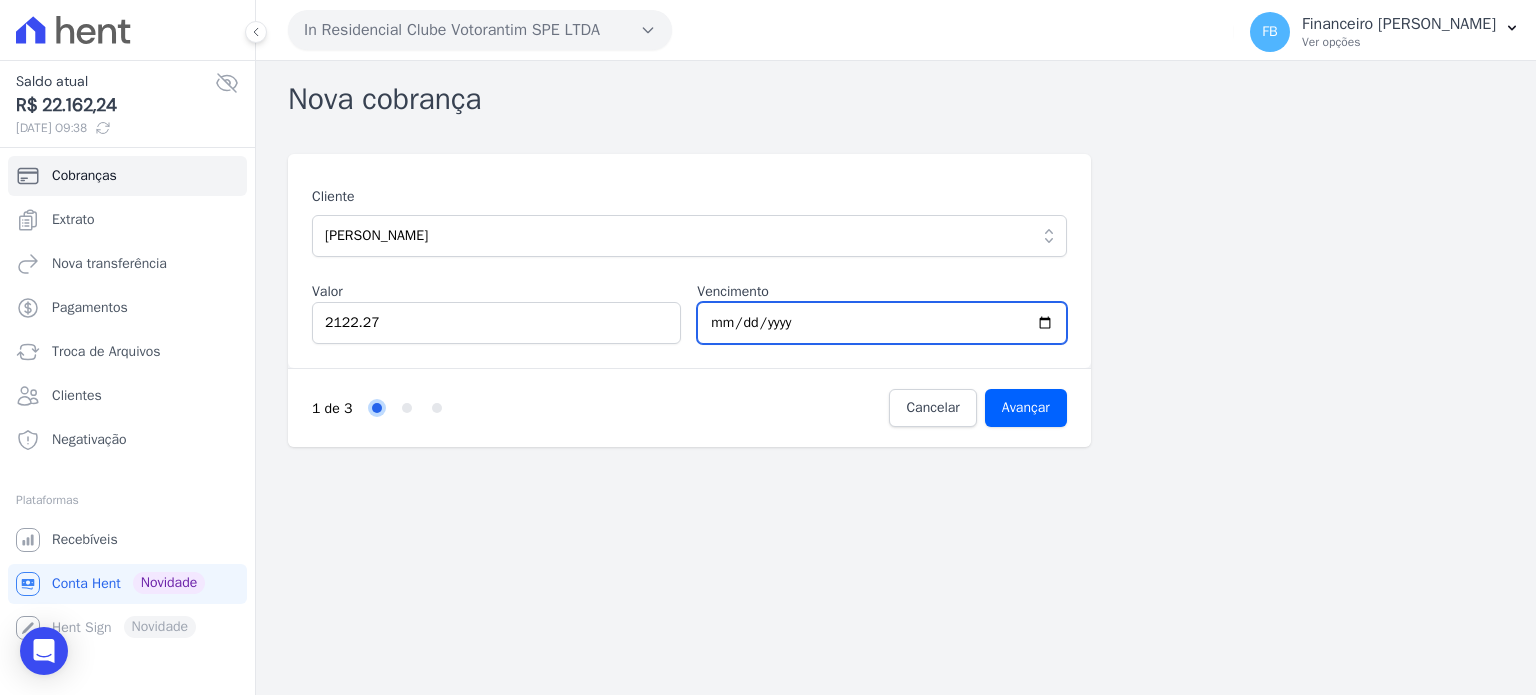 type on "[DATE]" 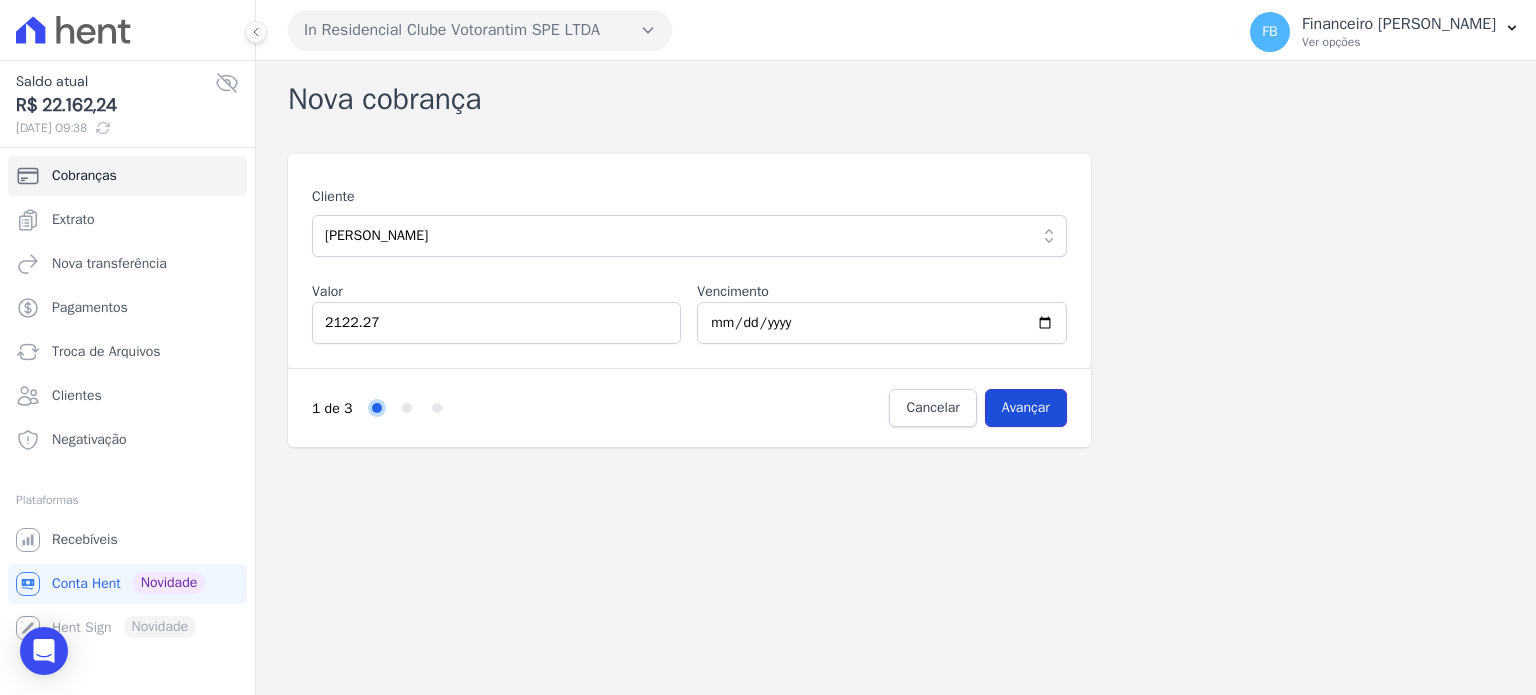 click on "Avançar" at bounding box center [1026, 408] 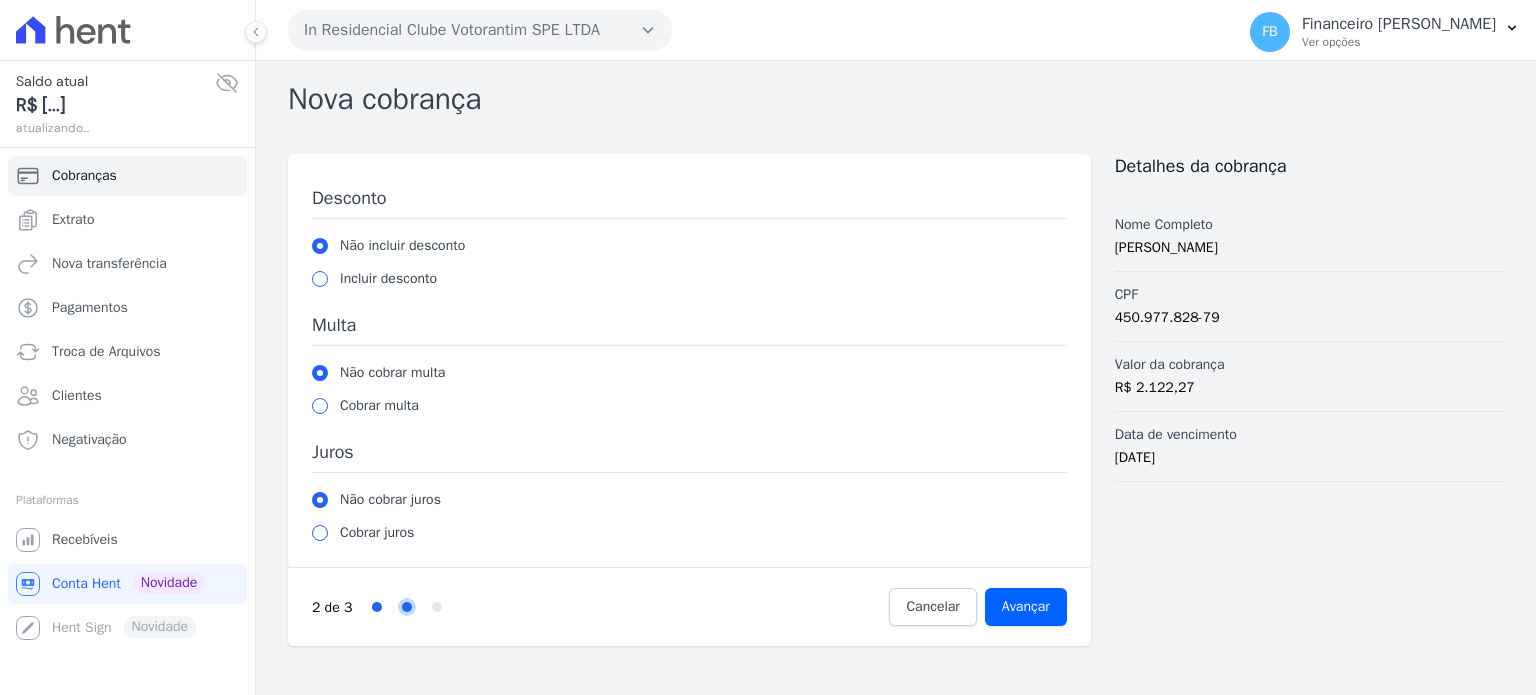 scroll, scrollTop: 0, scrollLeft: 0, axis: both 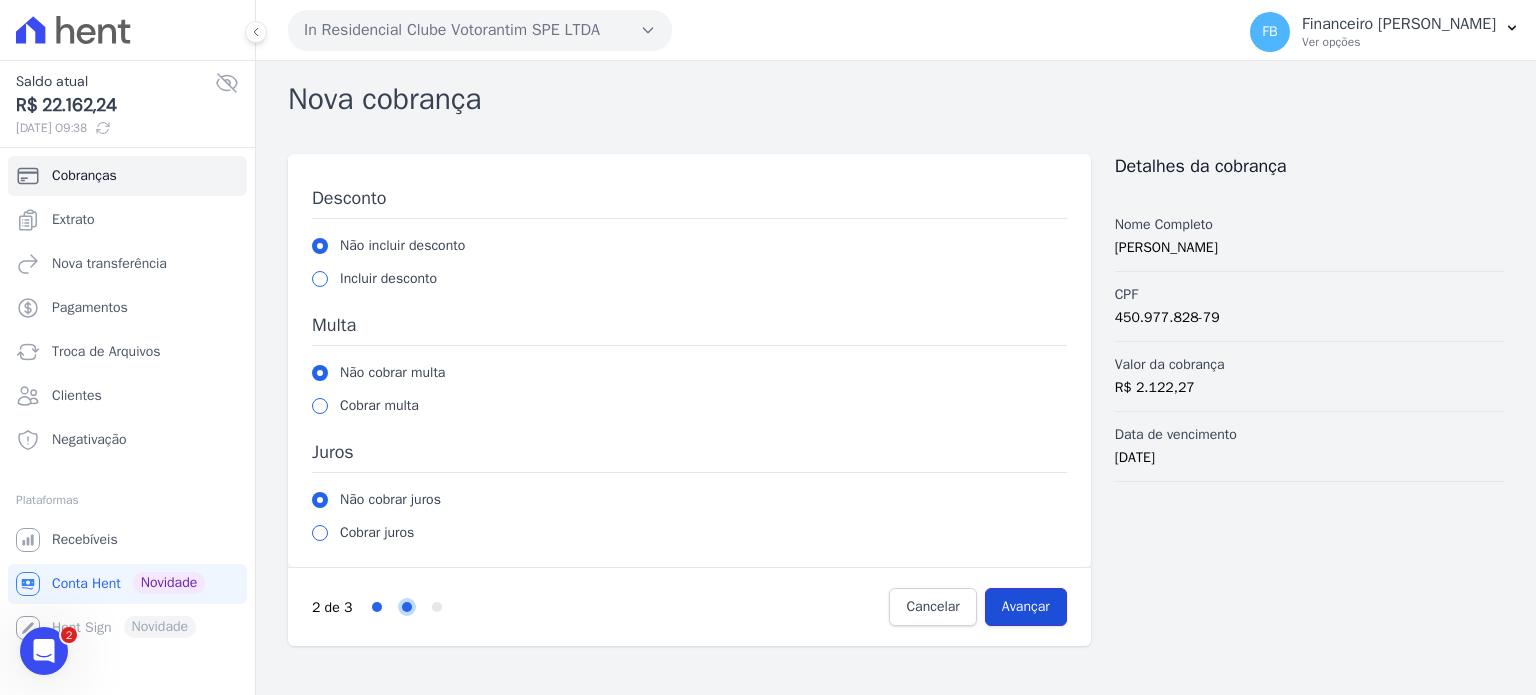 click on "Avançar" at bounding box center (1026, 607) 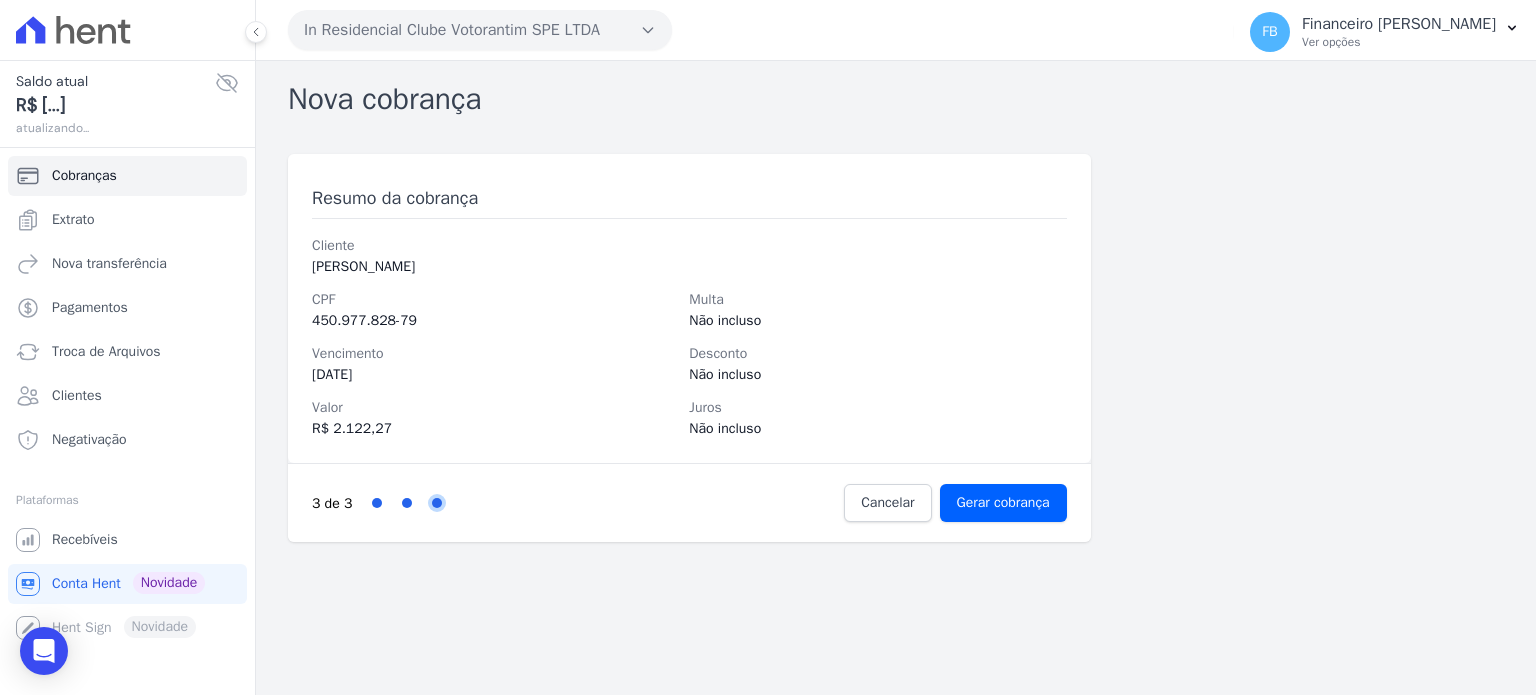 scroll, scrollTop: 0, scrollLeft: 0, axis: both 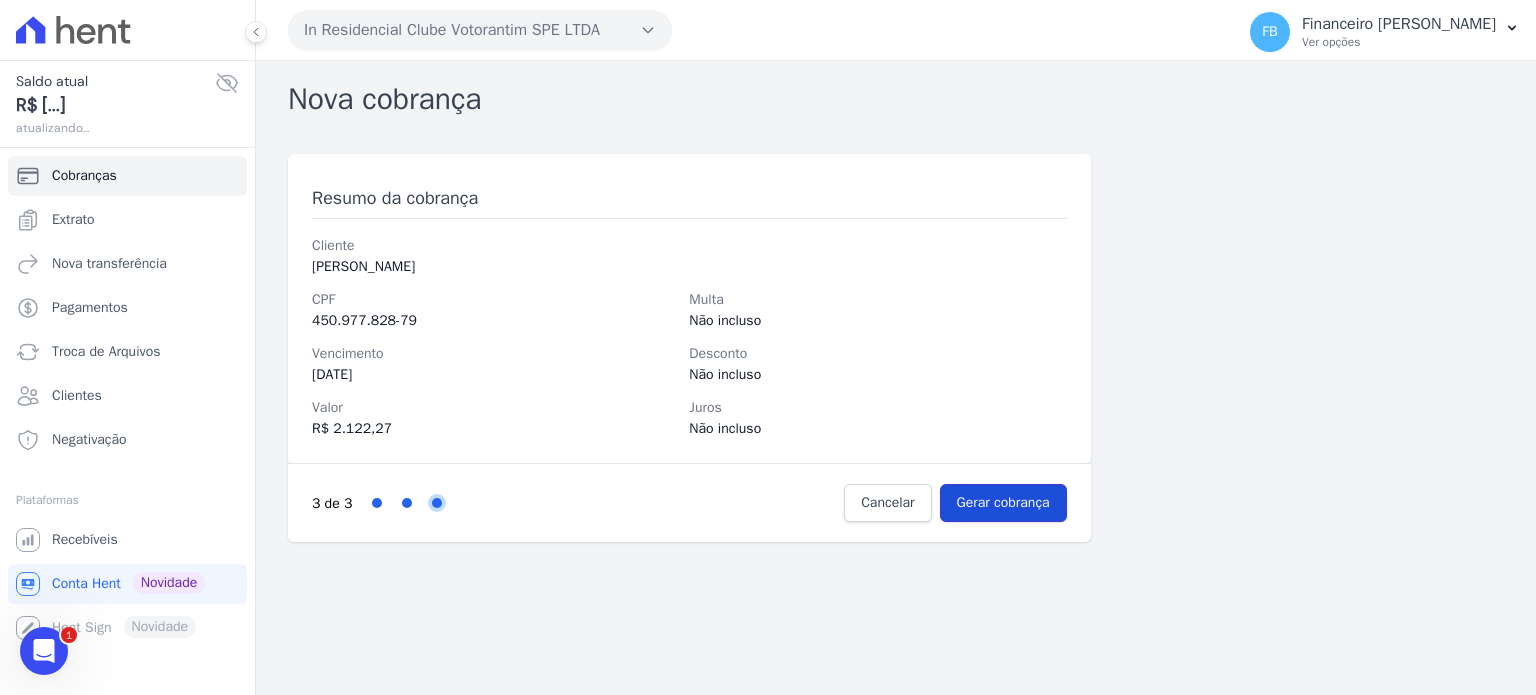 click on "Gerar cobrança" at bounding box center [1003, 503] 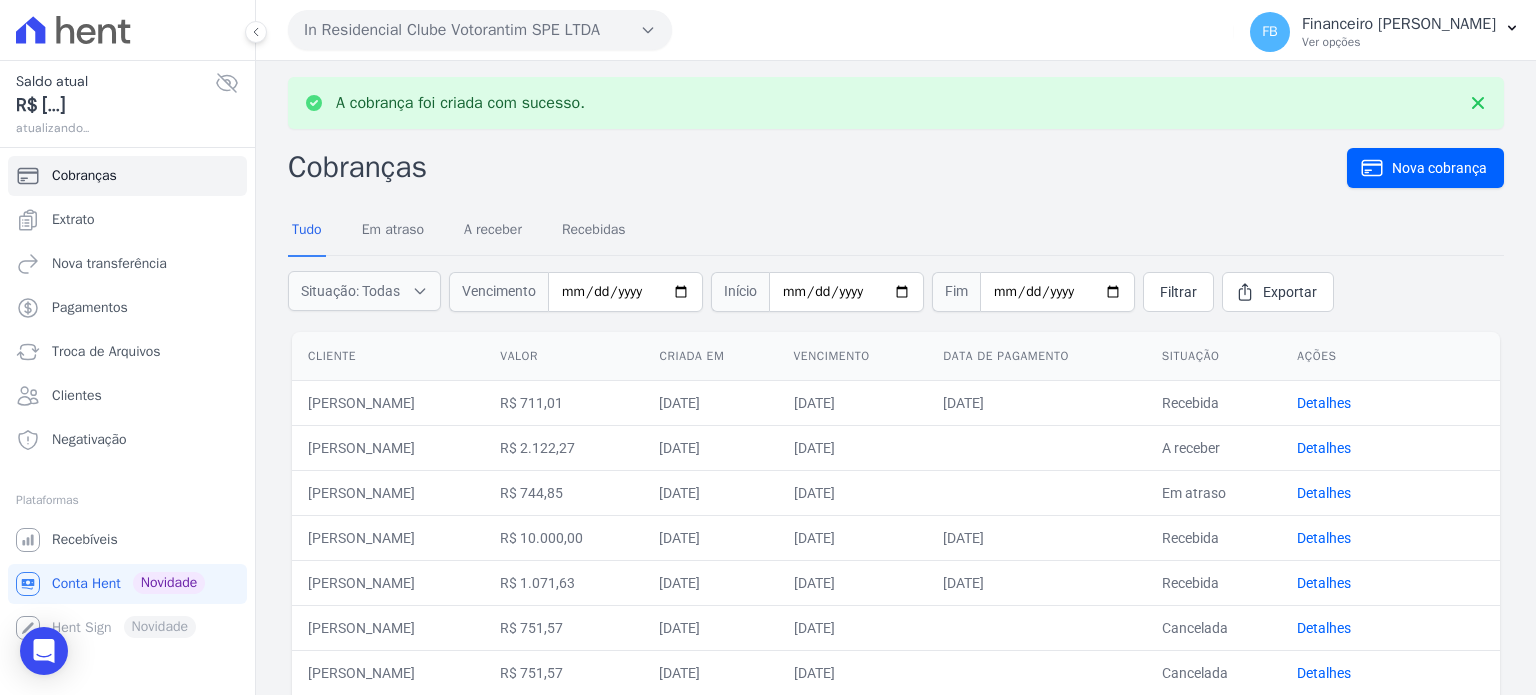 scroll, scrollTop: 0, scrollLeft: 0, axis: both 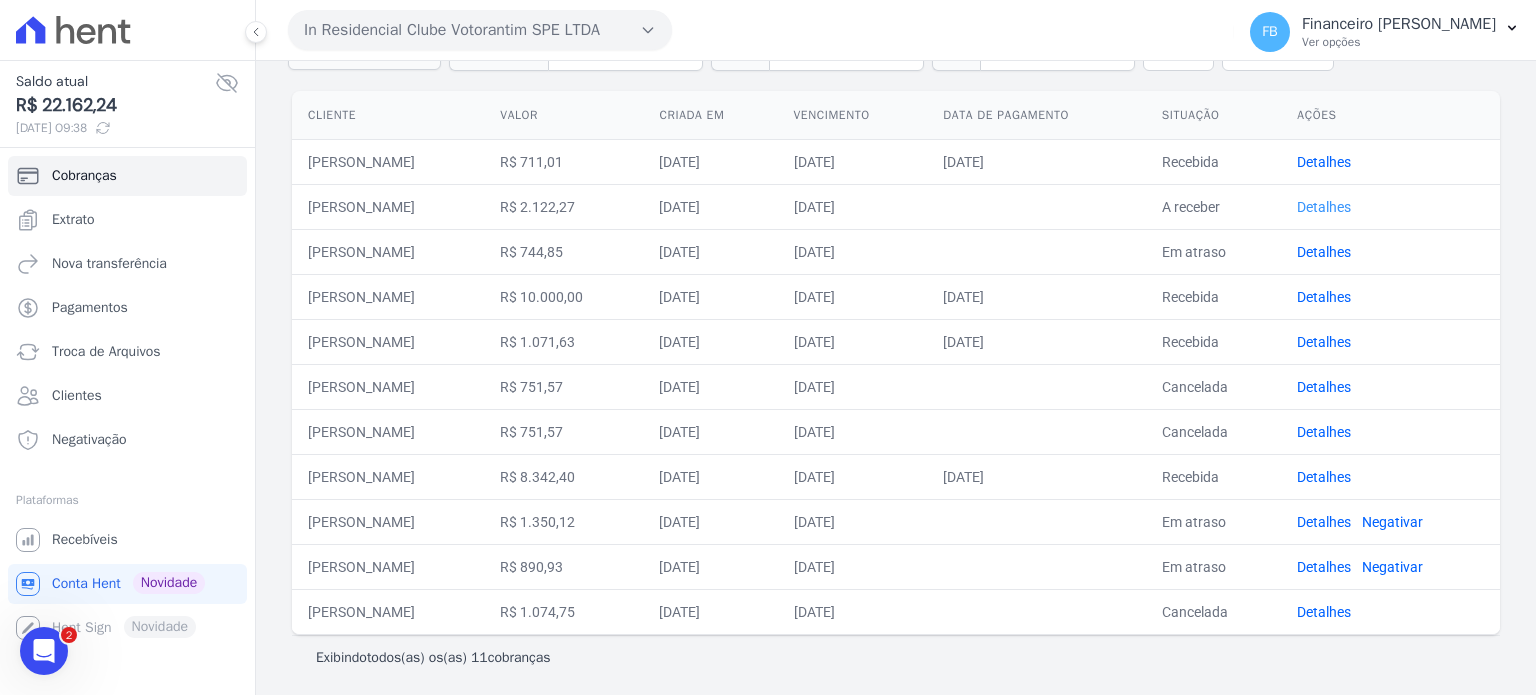 click on "Detalhes" at bounding box center [1324, 207] 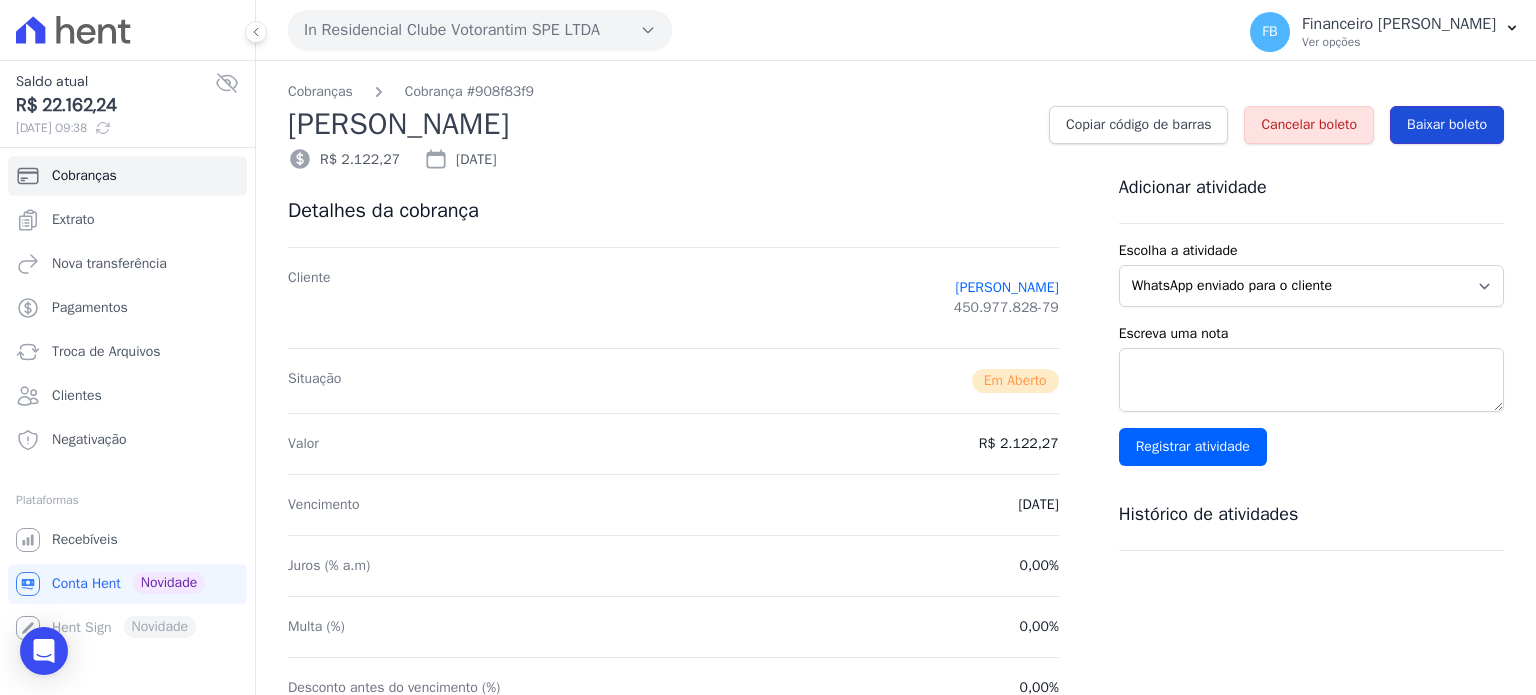 click on "Baixar boleto" at bounding box center [1447, 125] 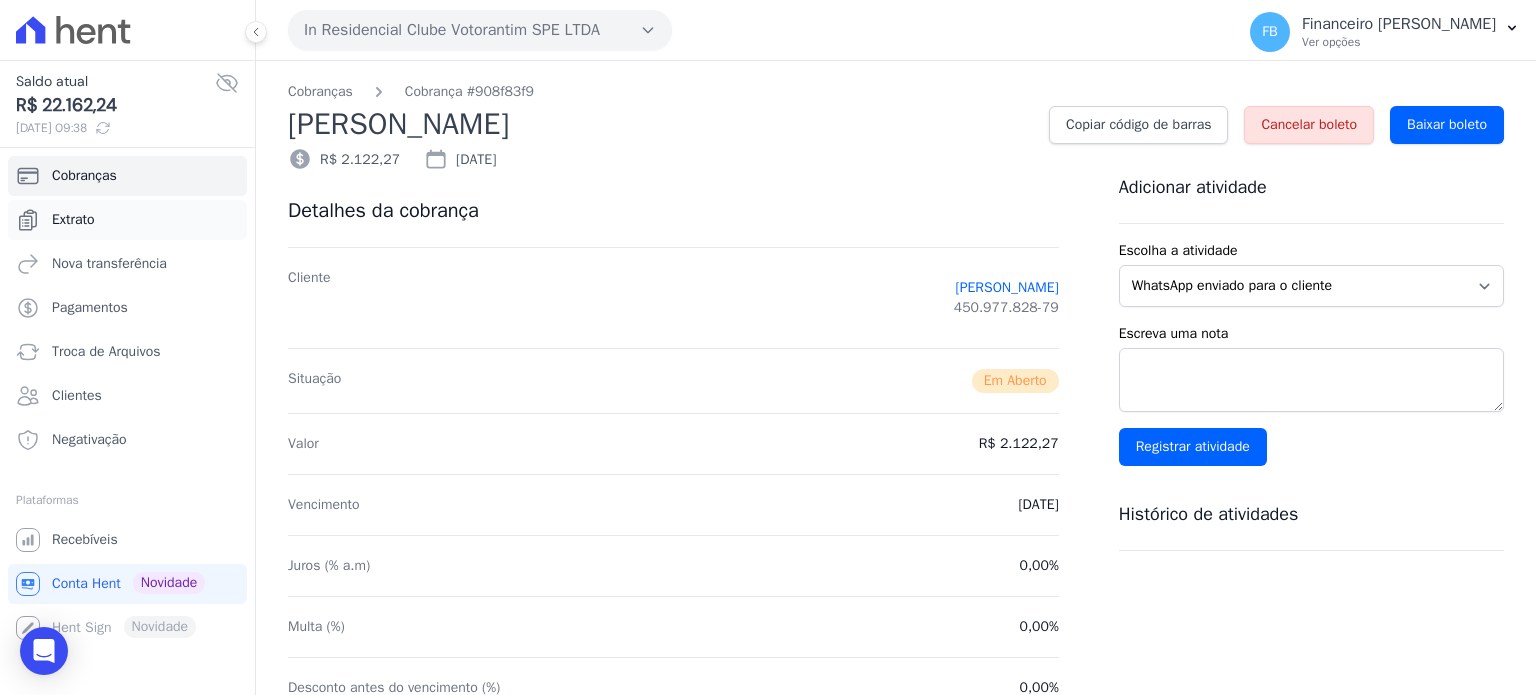 click on "Extrato" at bounding box center [127, 220] 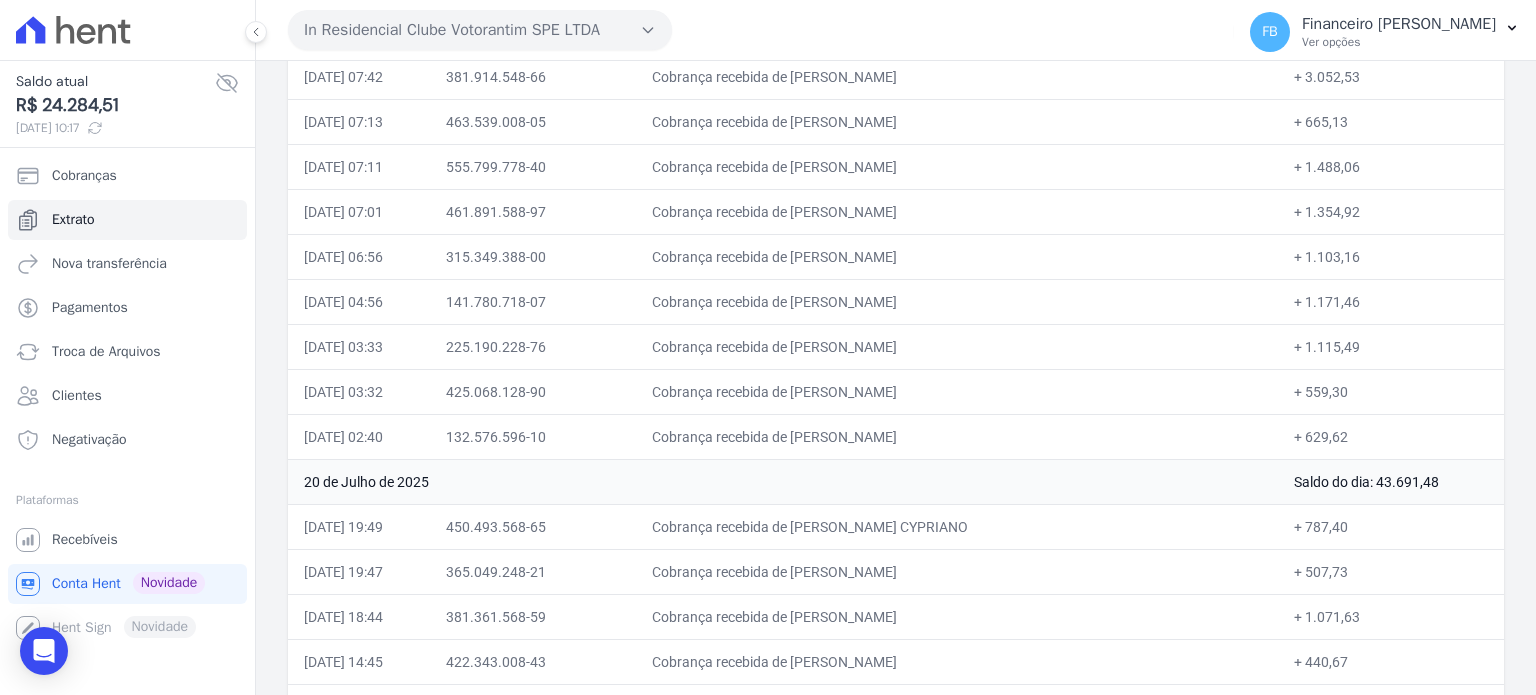 scroll, scrollTop: 1500, scrollLeft: 0, axis: vertical 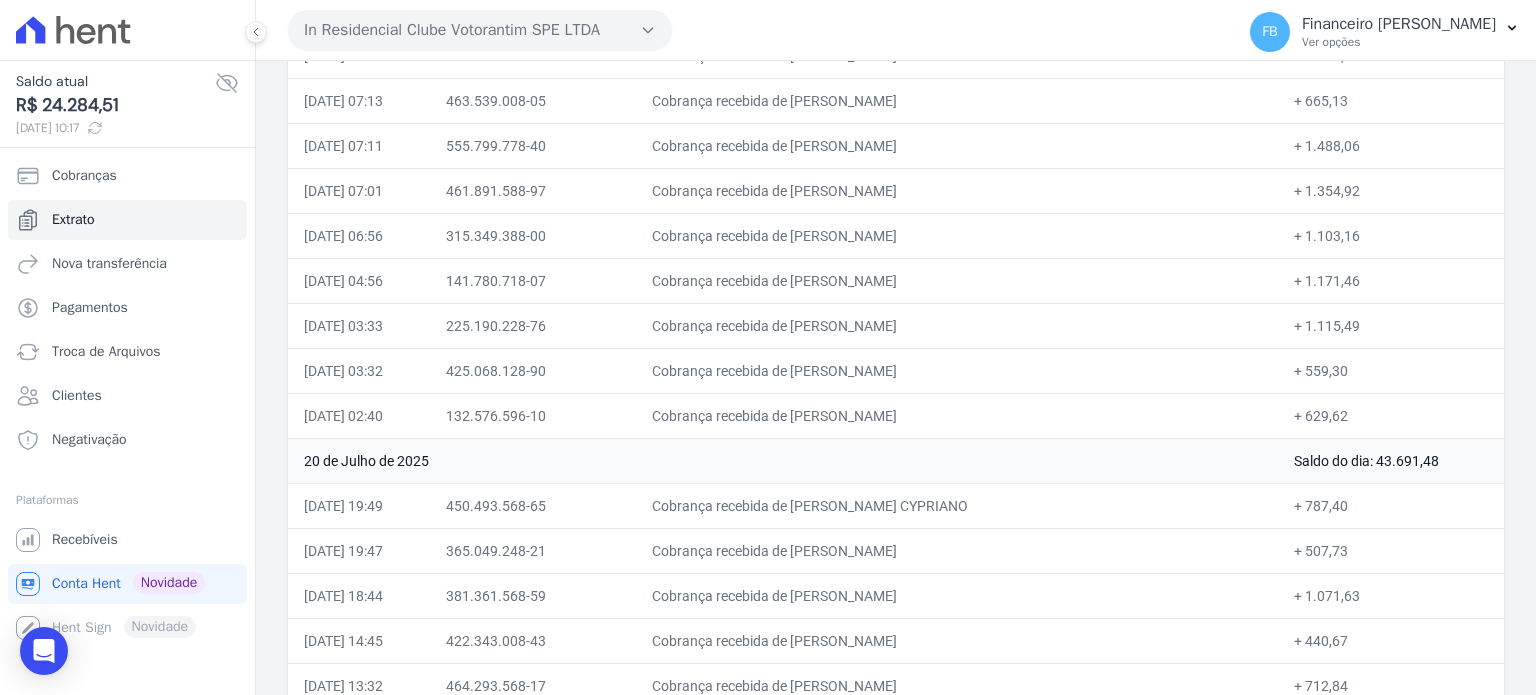 drag, startPoint x: 304, startPoint y: 288, endPoint x: 1444, endPoint y: 459, distance: 1152.7537 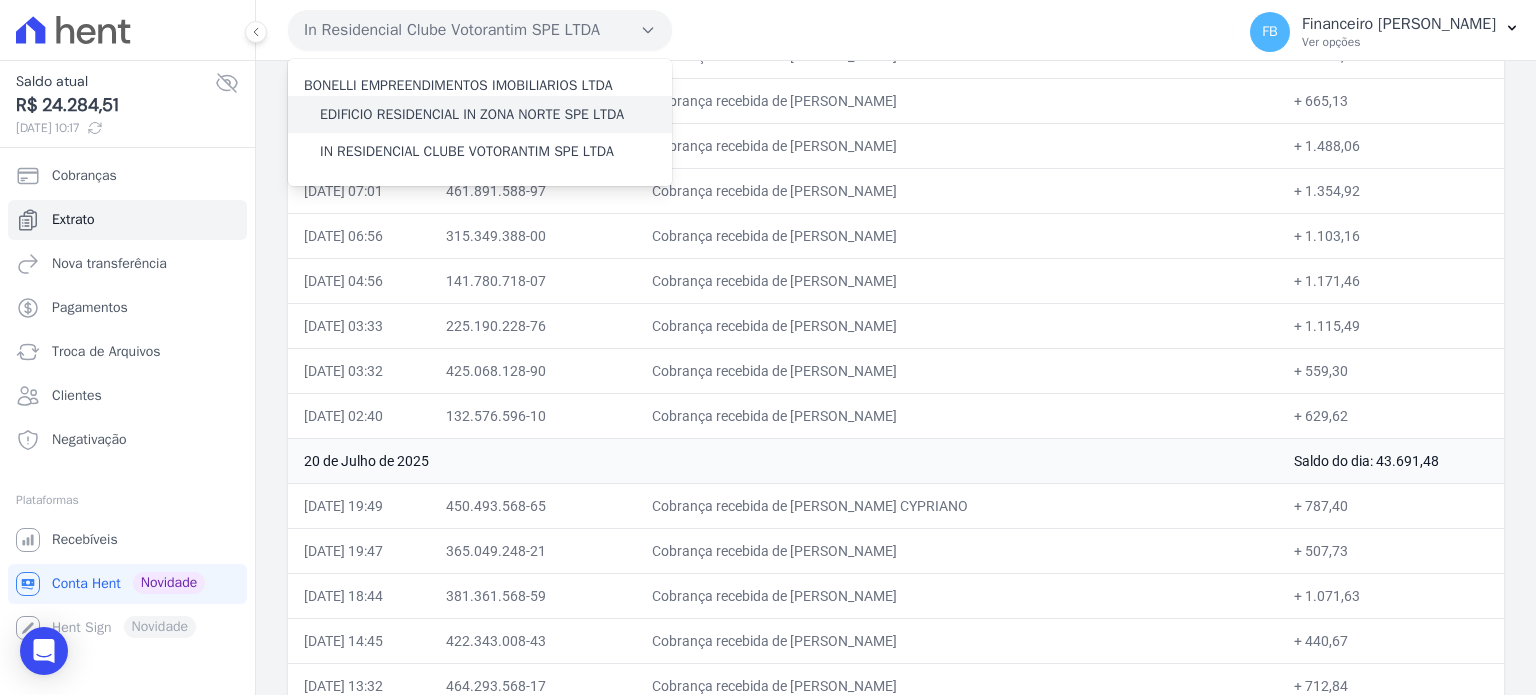 click on "EDIFICIO RESIDENCIAL IN ZONA NORTE SPE LTDA" at bounding box center [472, 114] 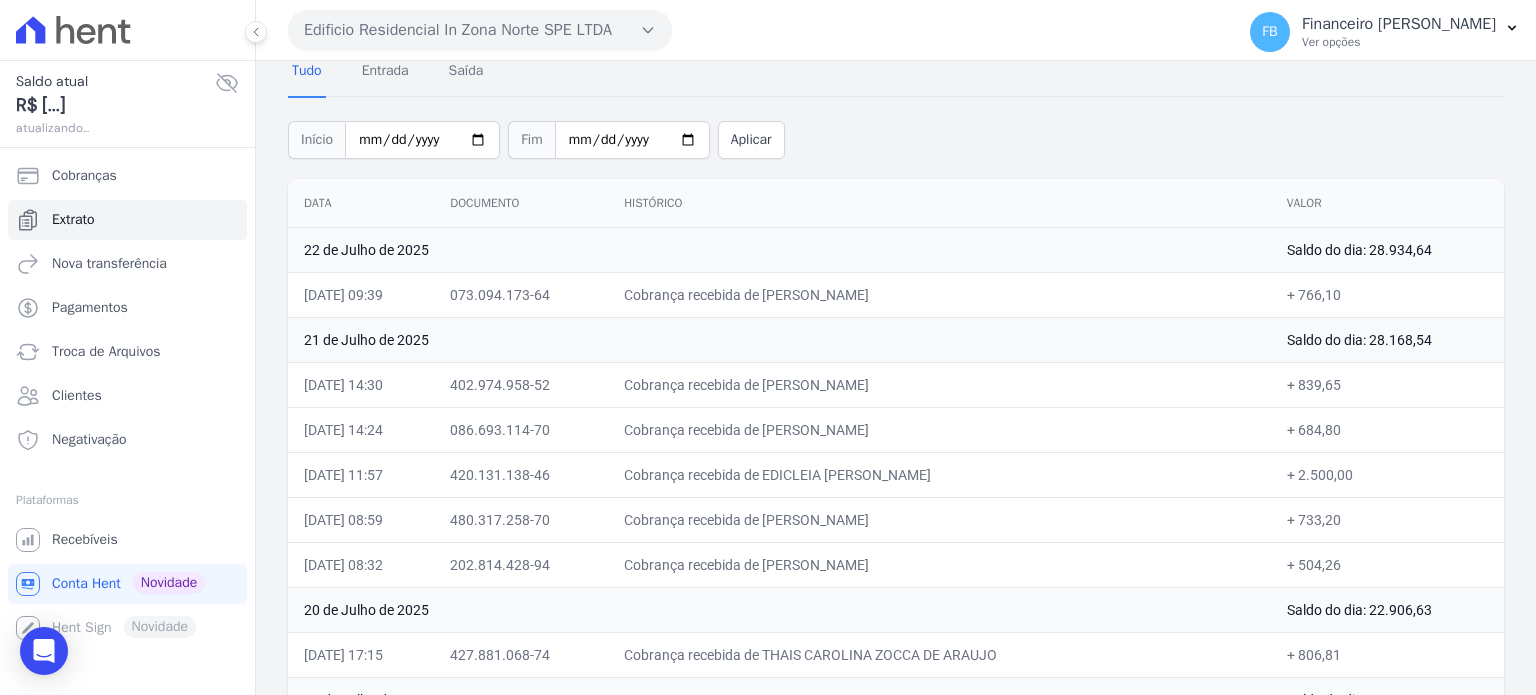 scroll, scrollTop: 200, scrollLeft: 0, axis: vertical 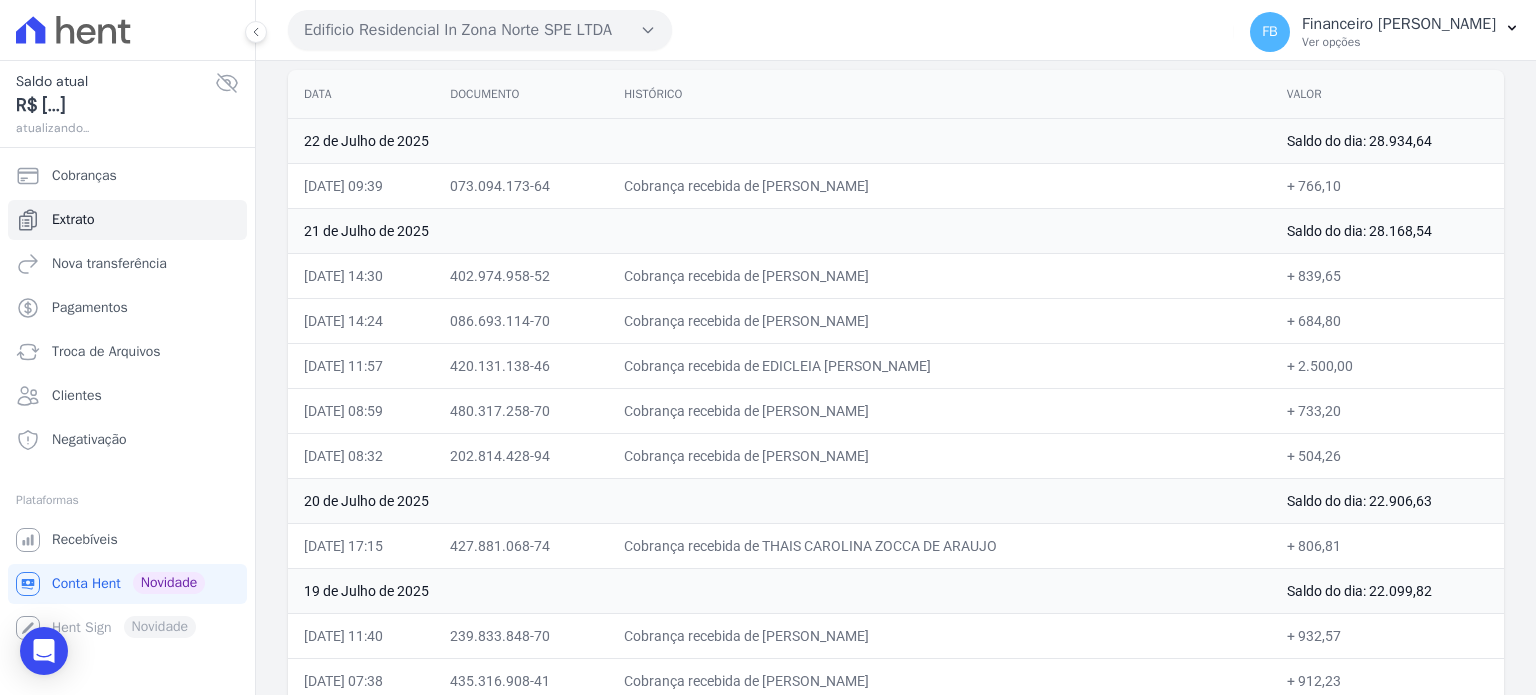 drag, startPoint x: 303, startPoint y: 90, endPoint x: 1443, endPoint y: 583, distance: 1242.0342 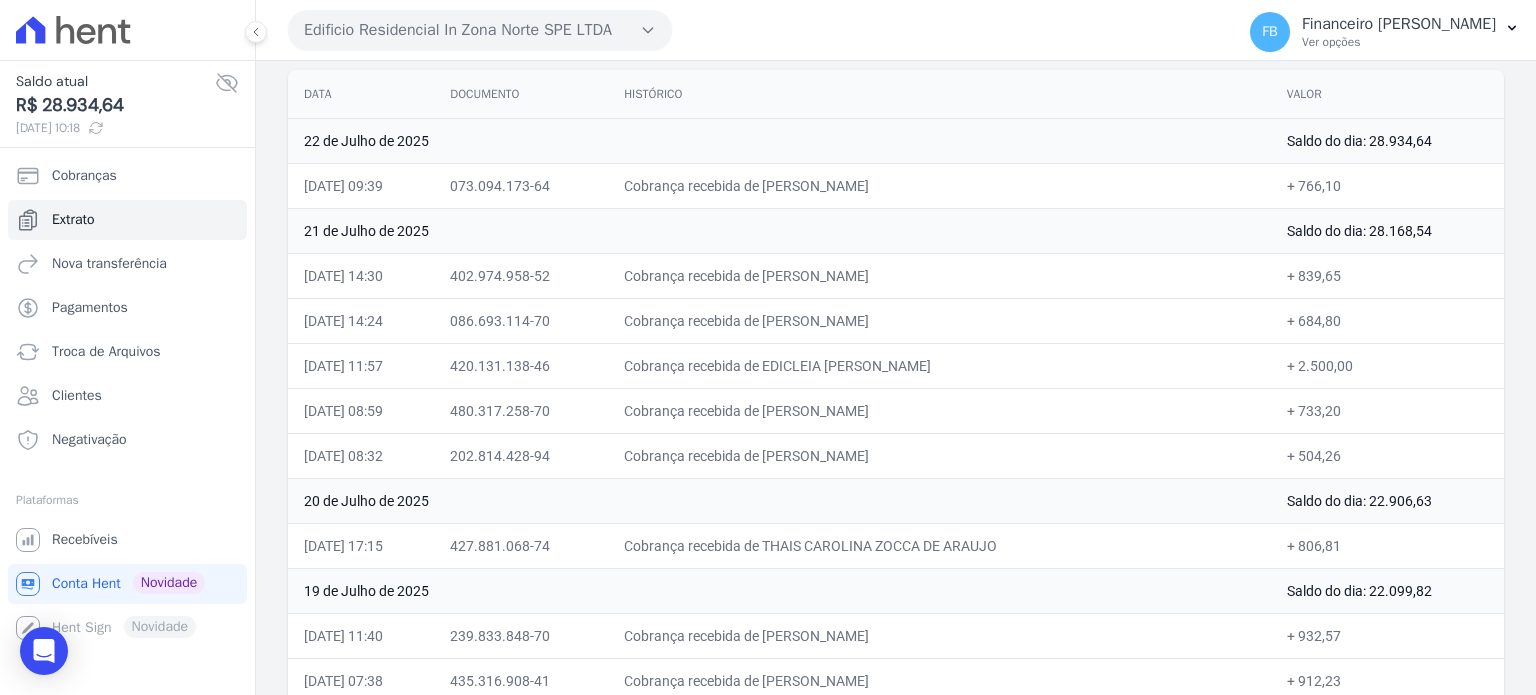 scroll, scrollTop: 200, scrollLeft: 0, axis: vertical 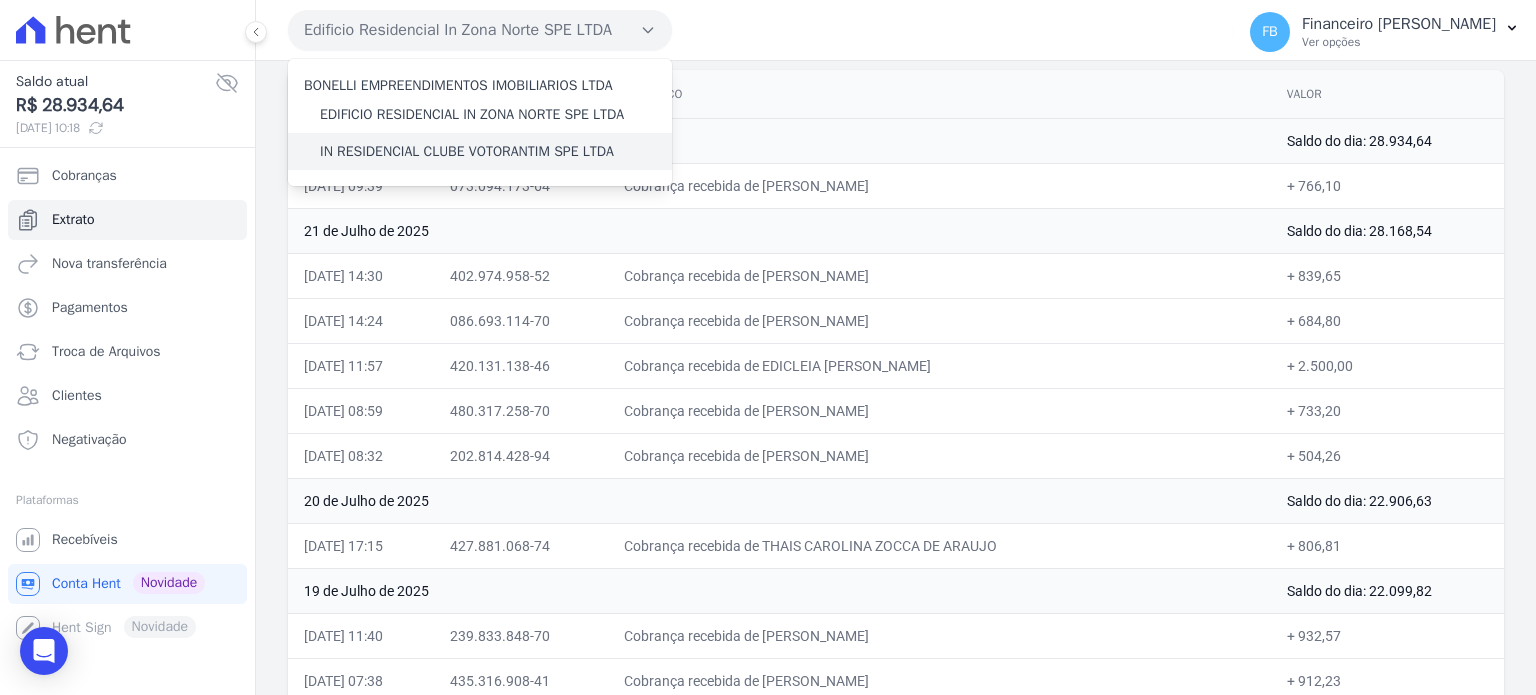 click on "IN RESIDENCIAL CLUBE VOTORANTIM SPE LTDA" at bounding box center (467, 151) 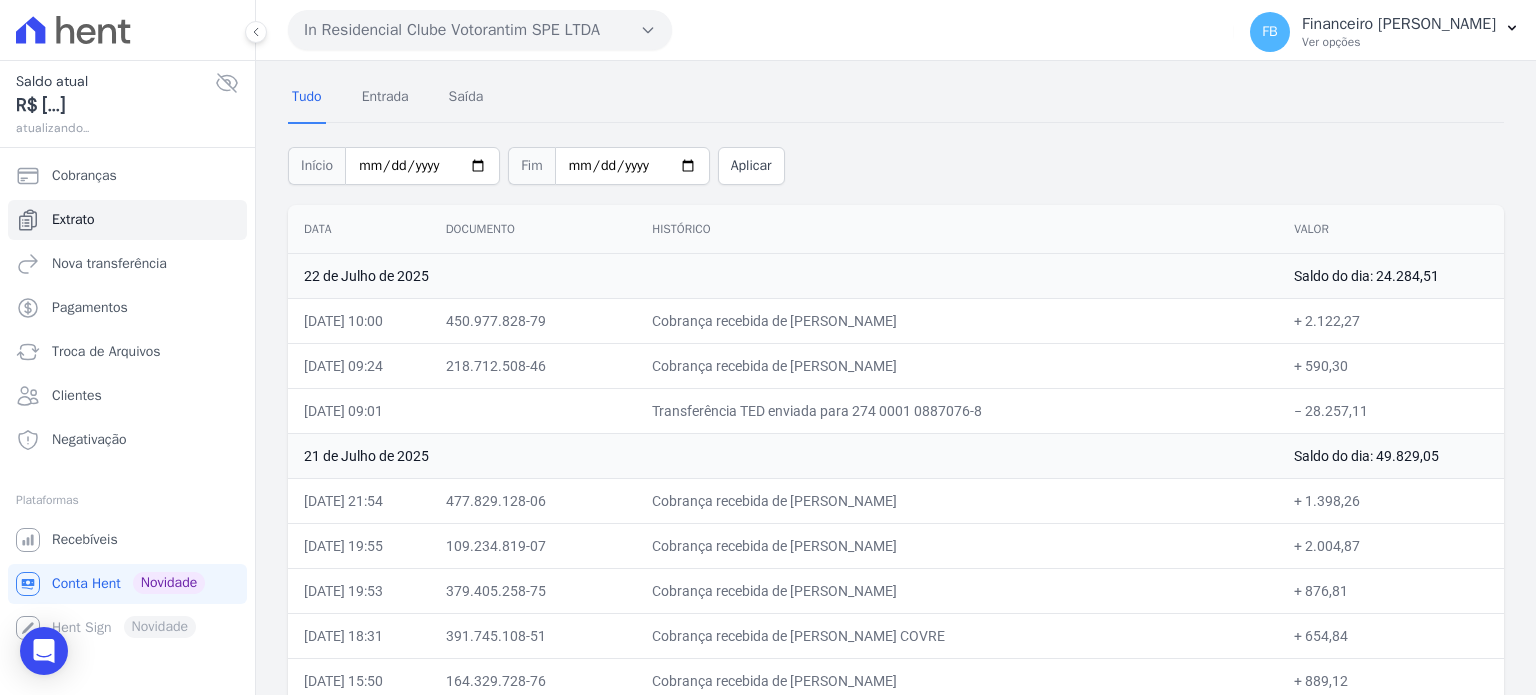 scroll, scrollTop: 100, scrollLeft: 0, axis: vertical 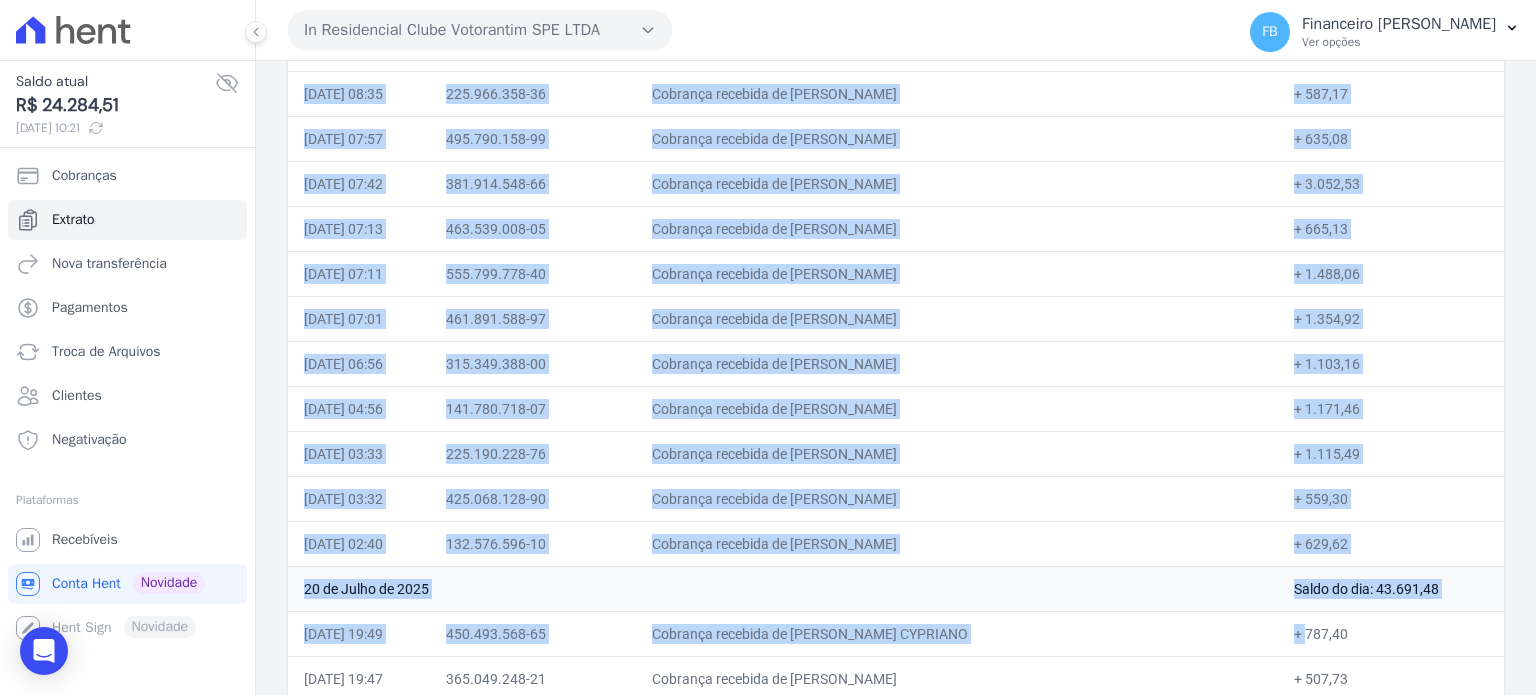 drag, startPoint x: 304, startPoint y: 192, endPoint x: 1380, endPoint y: 585, distance: 1145.5239 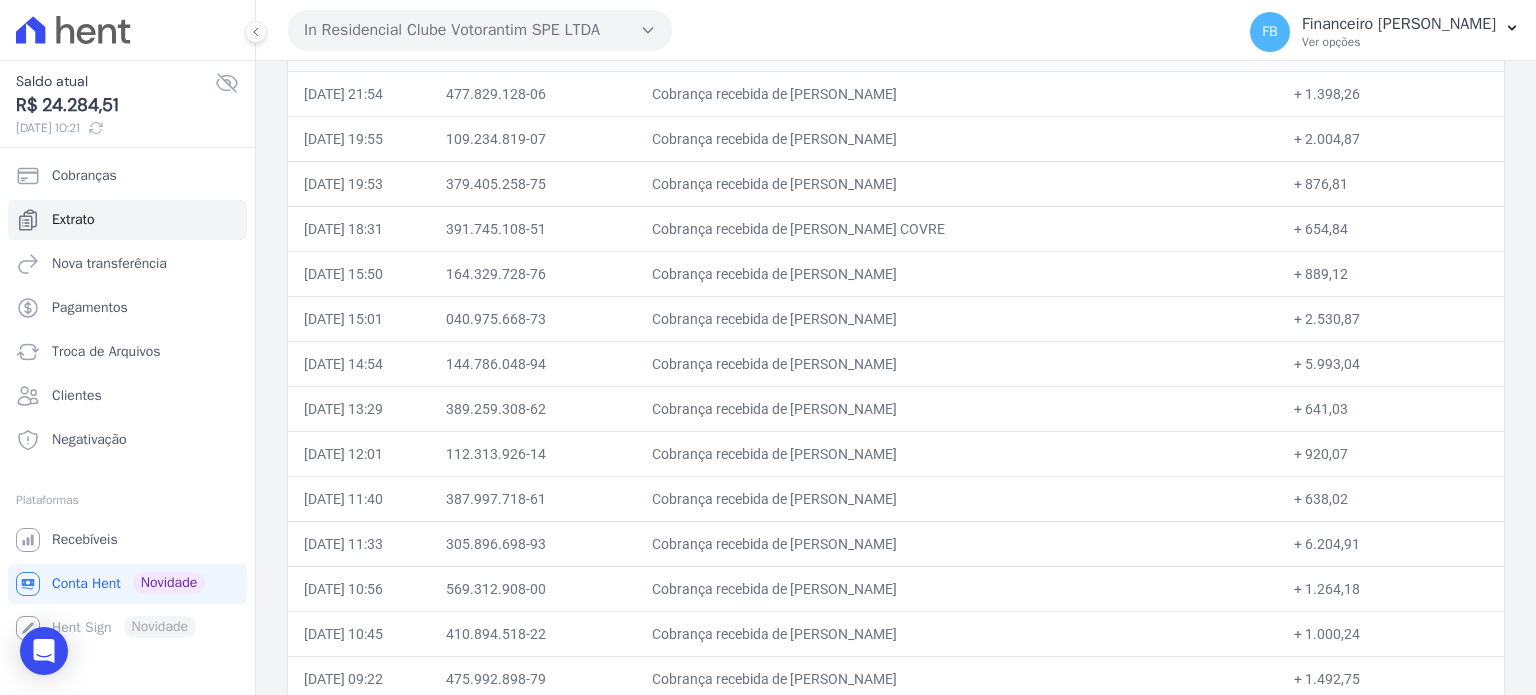 scroll, scrollTop: 72, scrollLeft: 0, axis: vertical 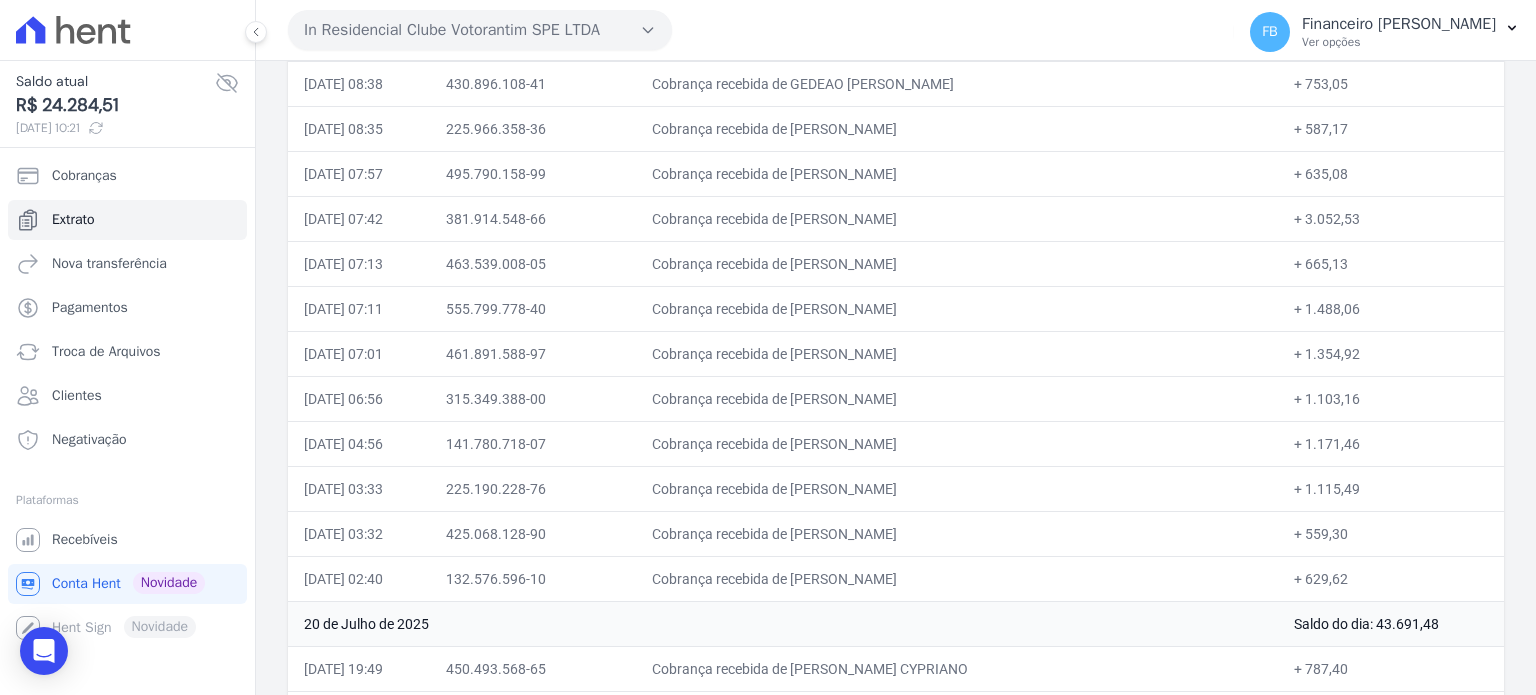 drag, startPoint x: 306, startPoint y: 259, endPoint x: 1448, endPoint y: 639, distance: 1203.563 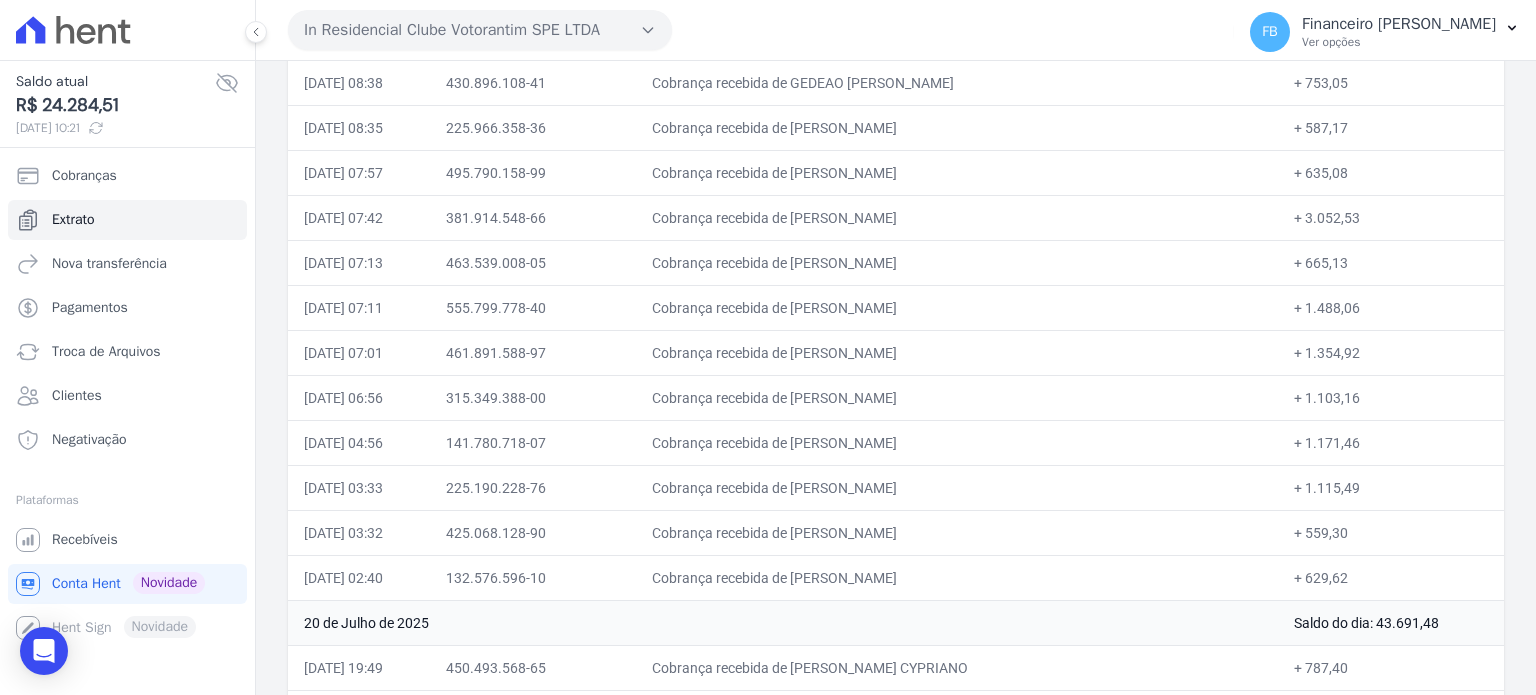 scroll, scrollTop: 1338, scrollLeft: 0, axis: vertical 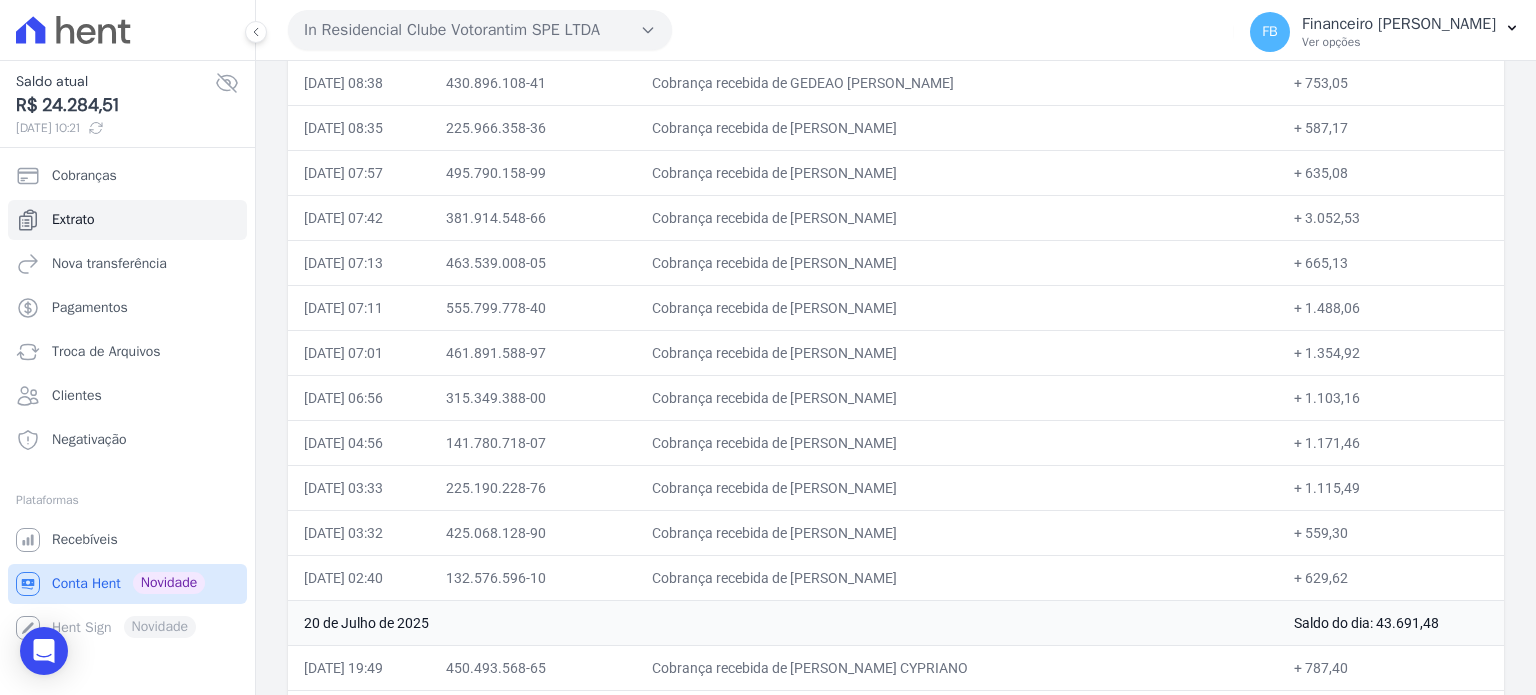 click on "Conta Hent" at bounding box center (86, 584) 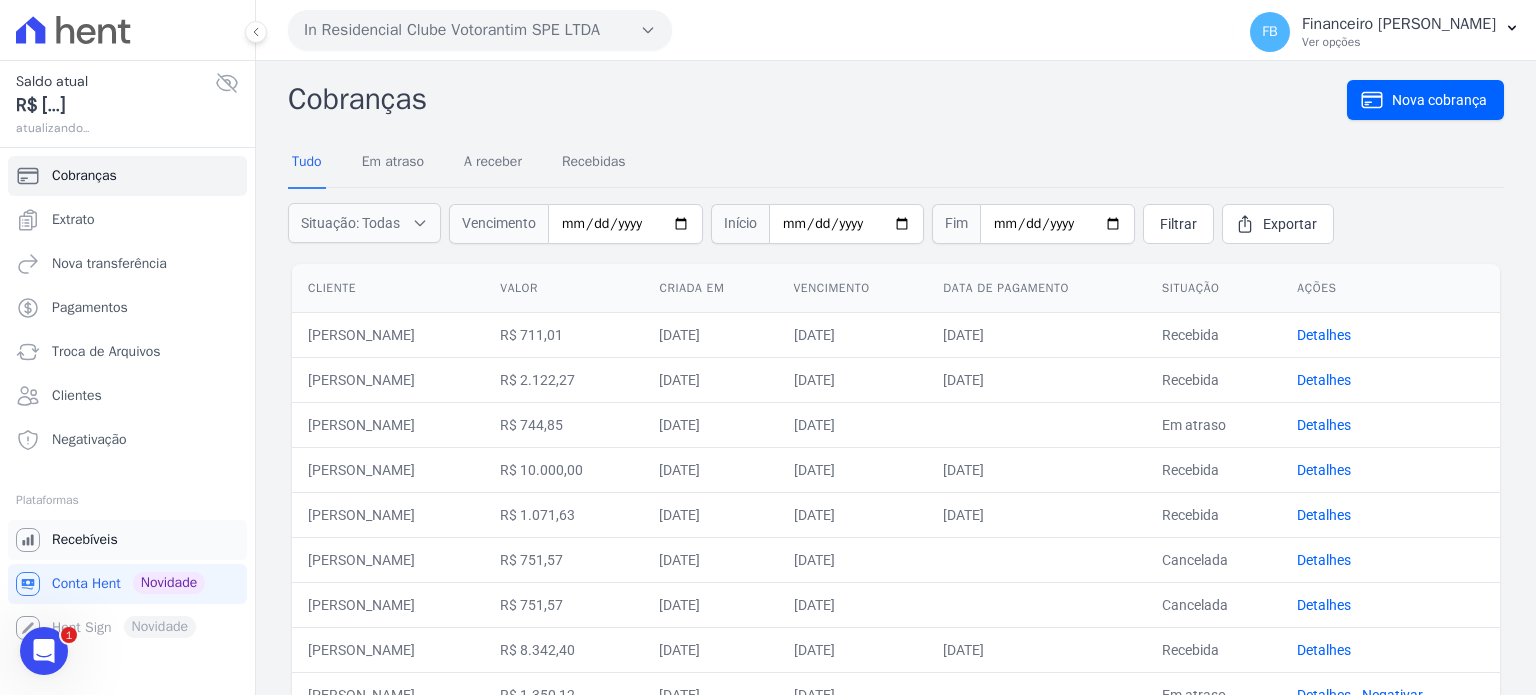 scroll, scrollTop: 0, scrollLeft: 0, axis: both 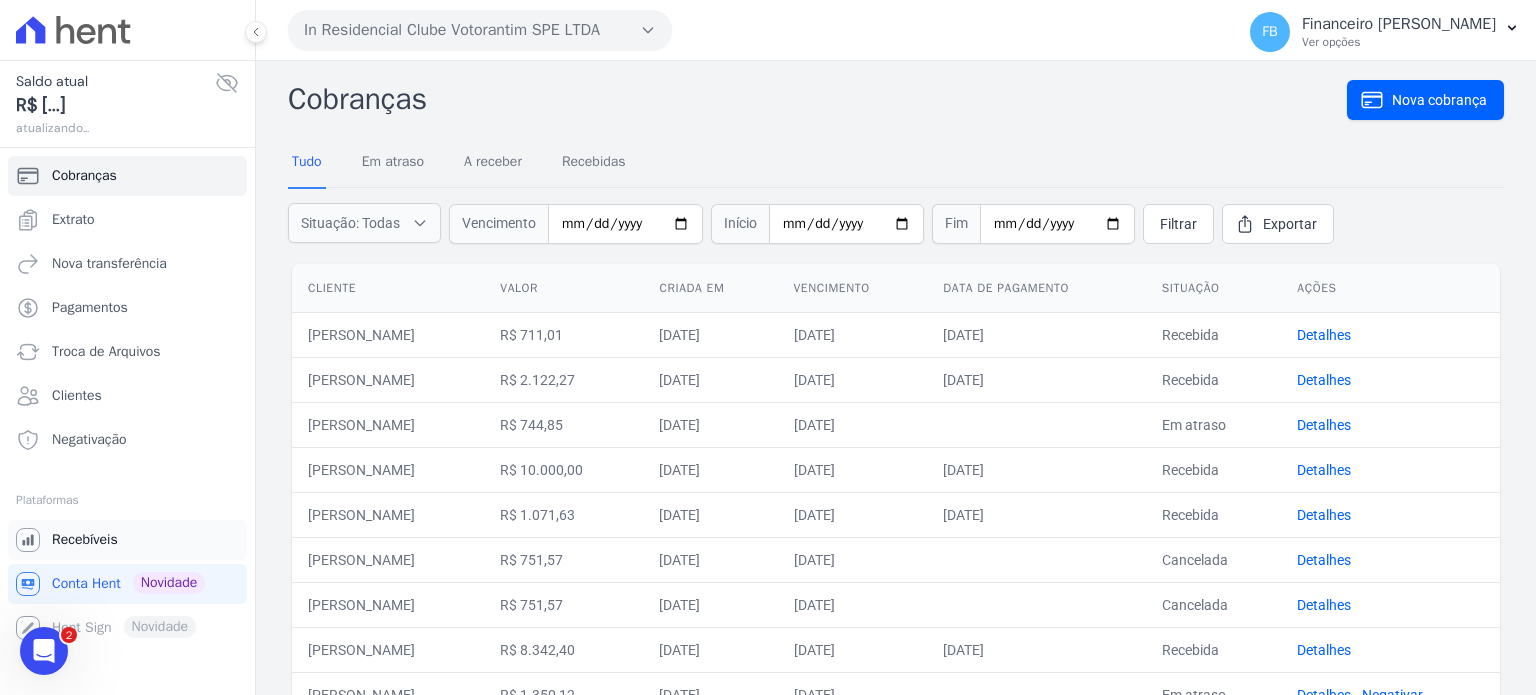 click on "Recebíveis" at bounding box center (85, 540) 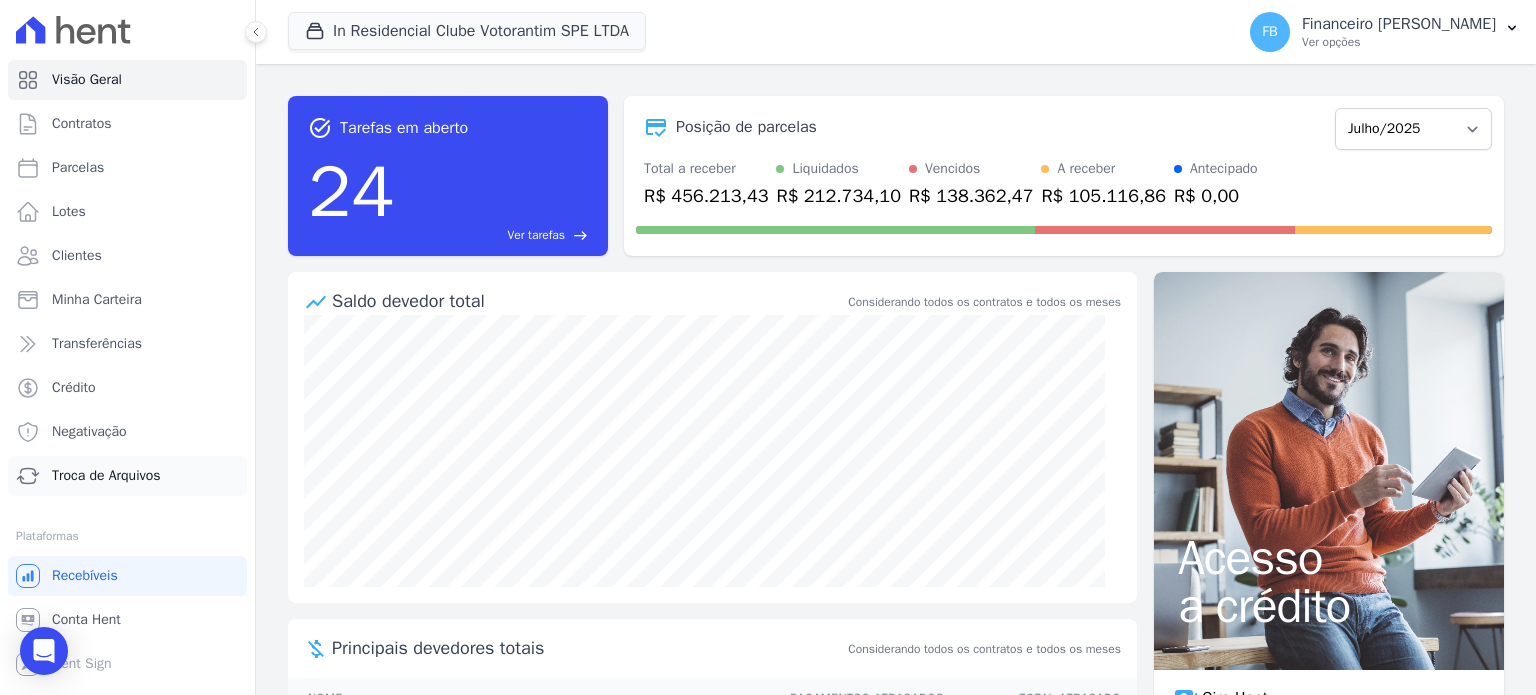click on "Troca de Arquivos" at bounding box center [106, 476] 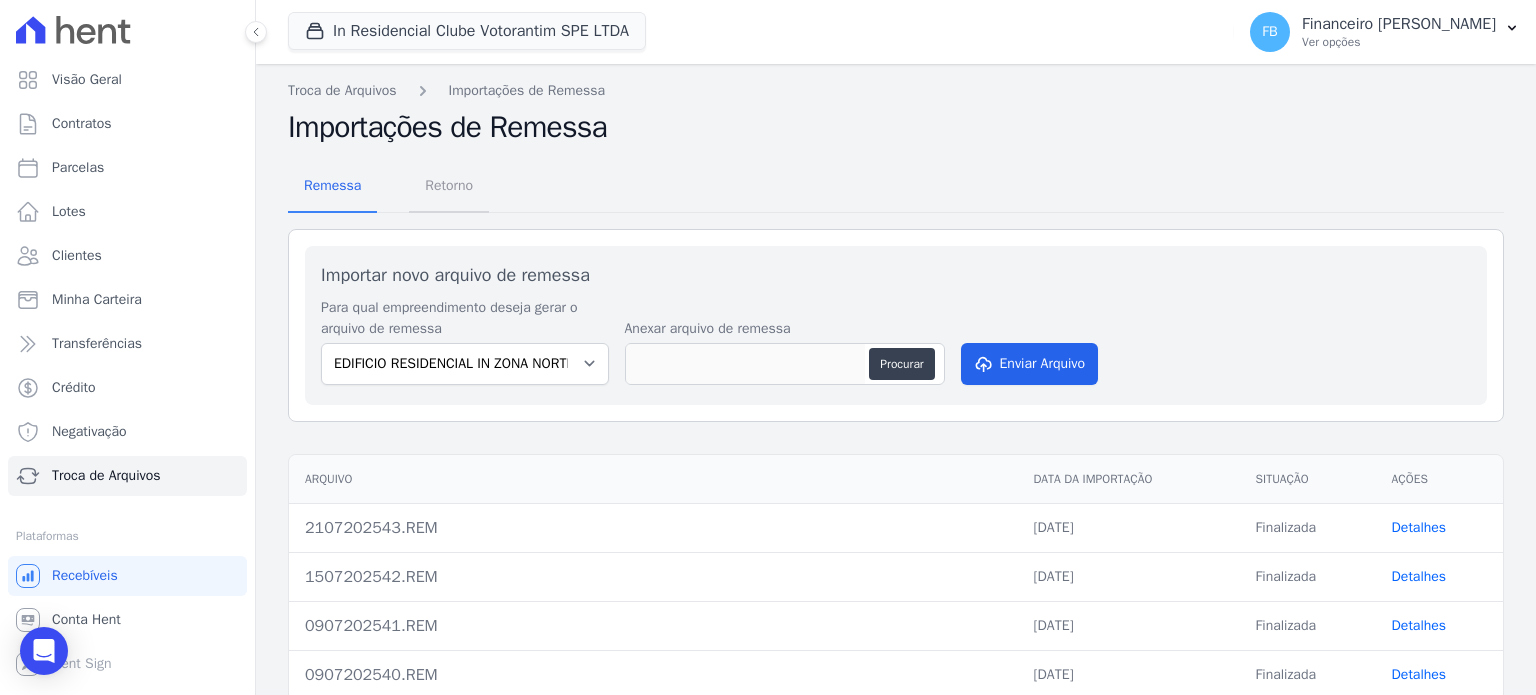 click on "Retorno" at bounding box center (449, 185) 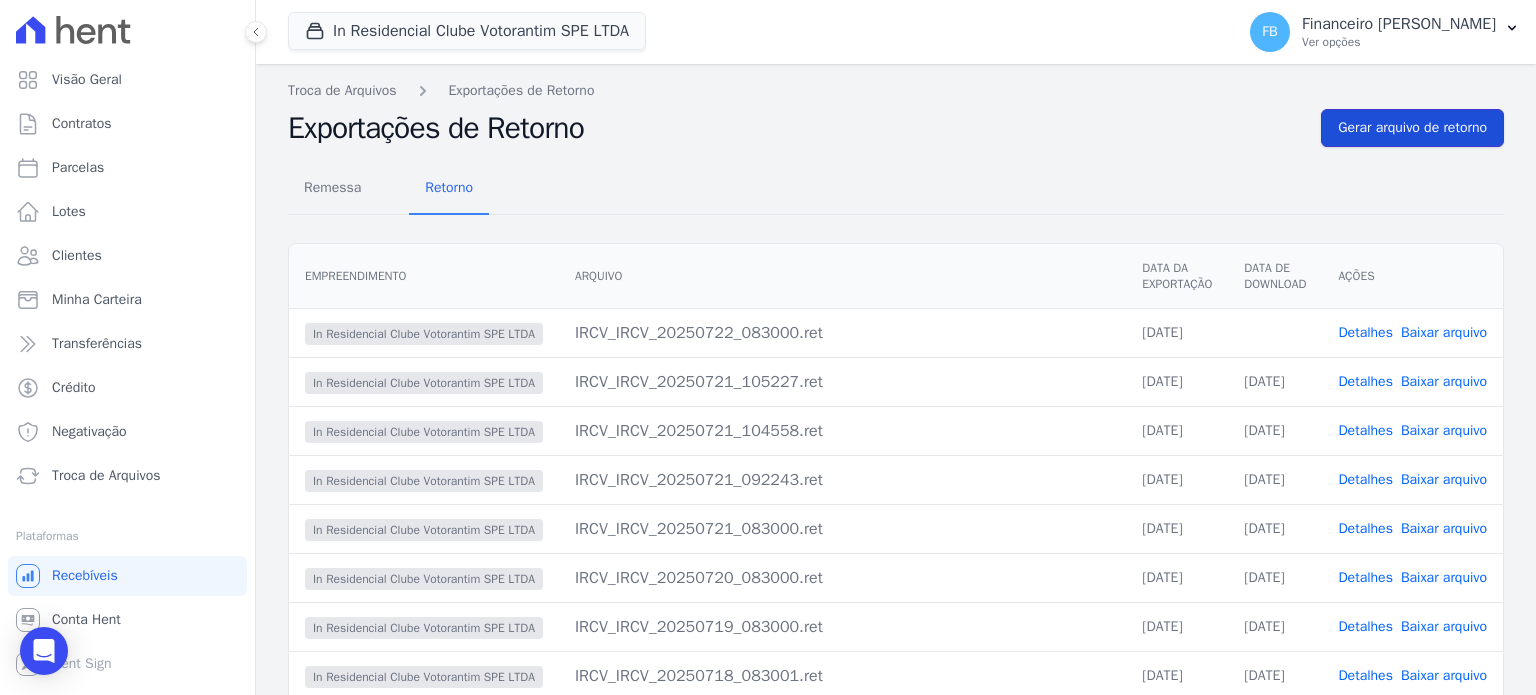 click on "Gerar arquivo de retorno" at bounding box center [1412, 128] 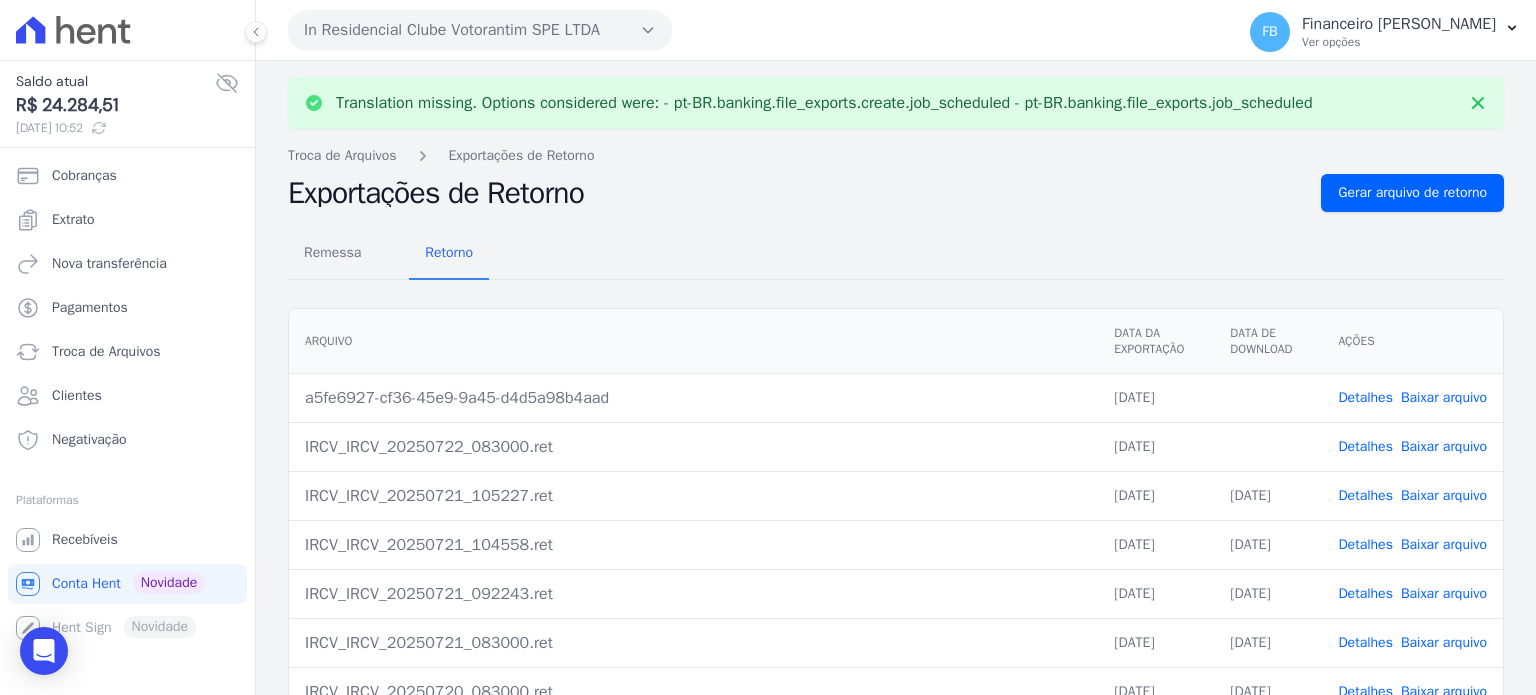 click on "Baixar arquivo" at bounding box center [1444, 446] 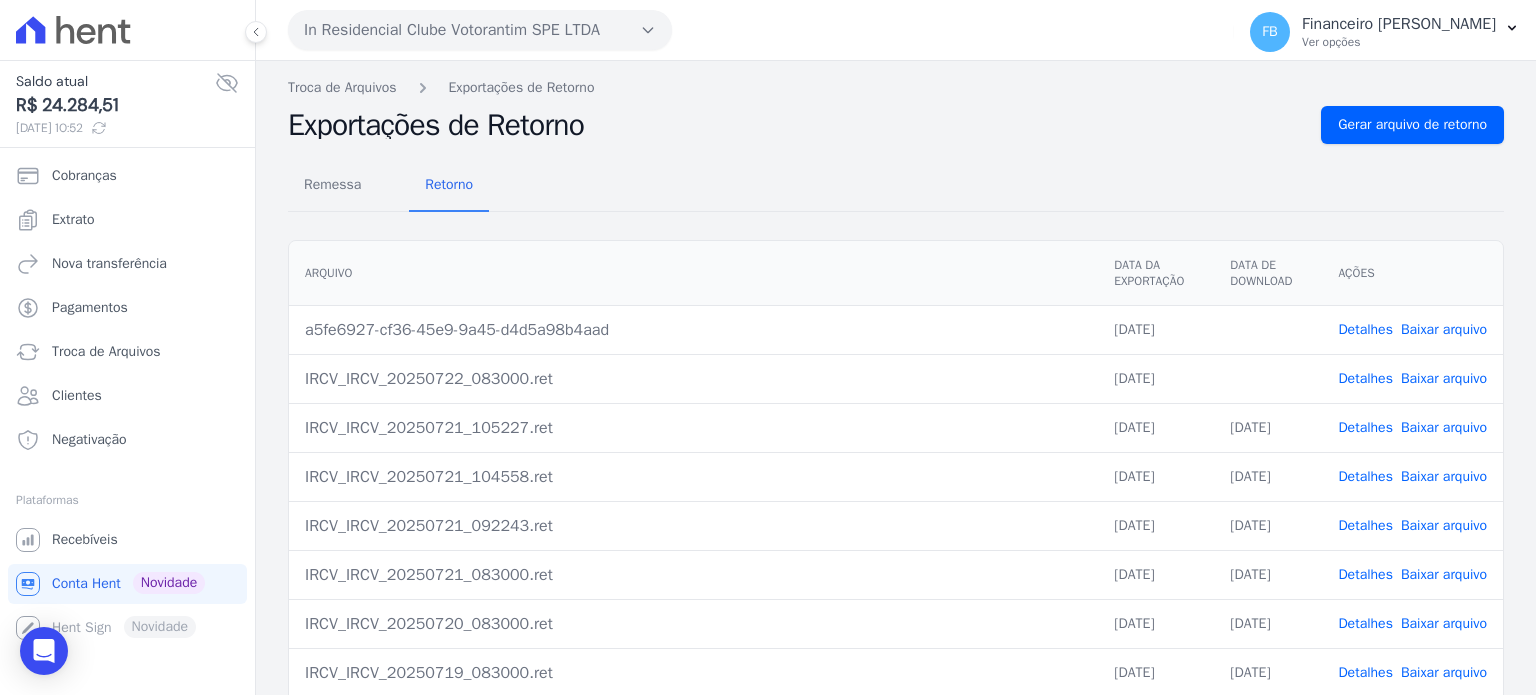 click on "In Residencial Clube Votorantim SPE LTDA" at bounding box center [480, 30] 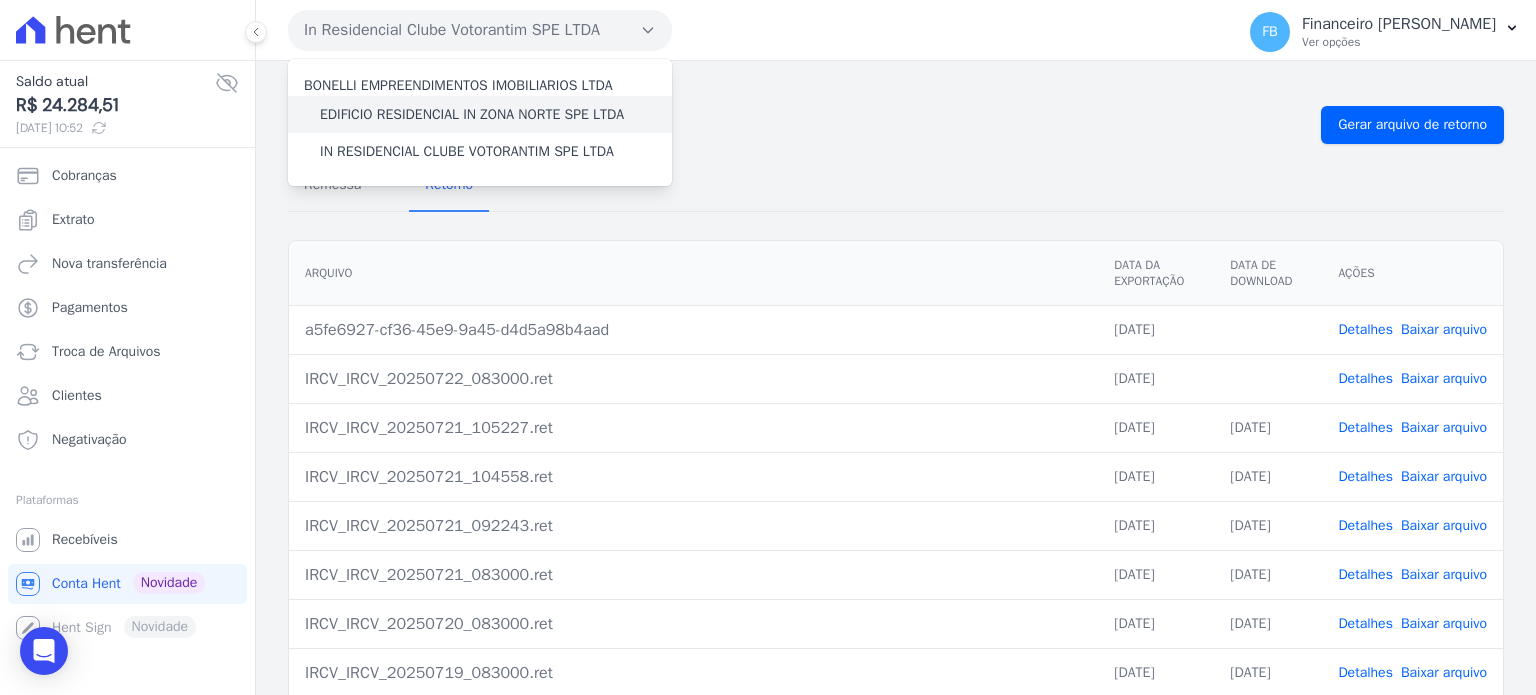 click on "EDIFICIO RESIDENCIAL IN ZONA NORTE SPE LTDA" at bounding box center [472, 114] 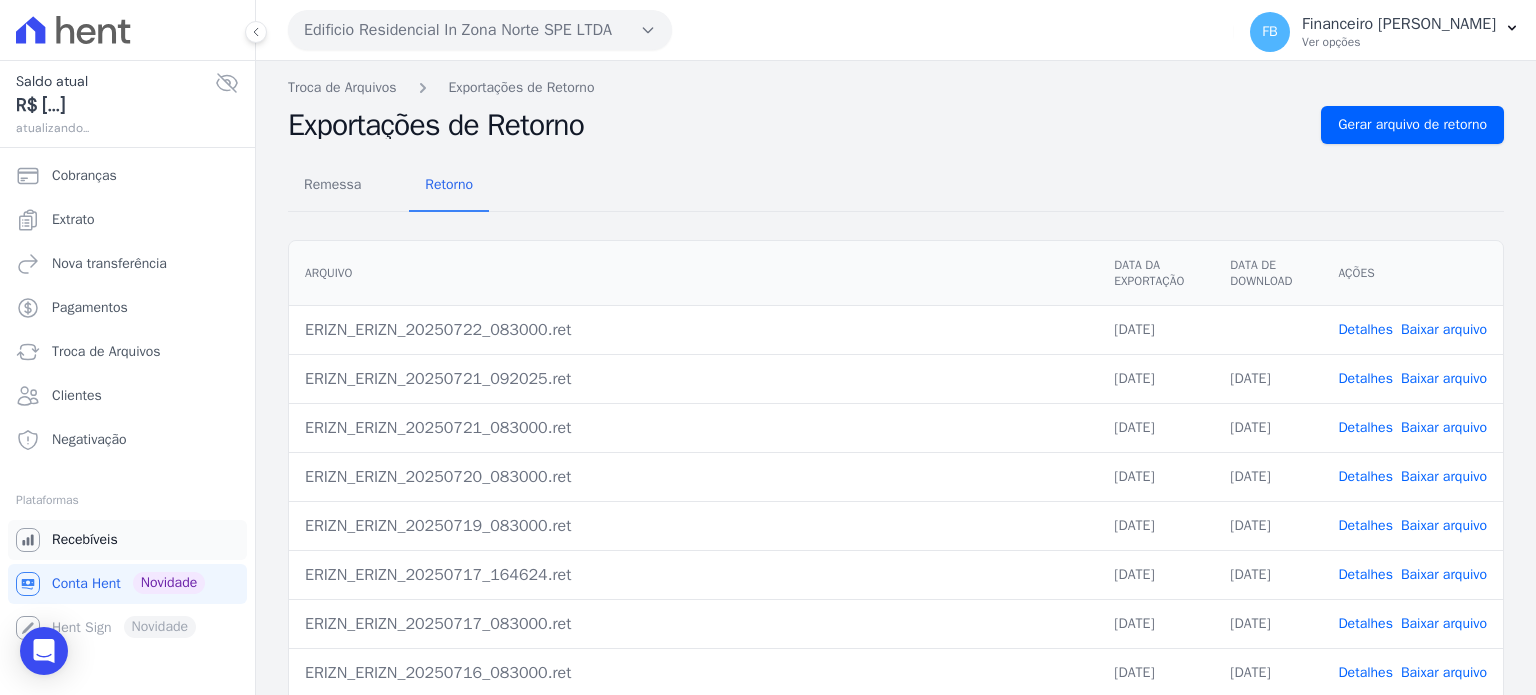 click on "Recebíveis" at bounding box center (127, 540) 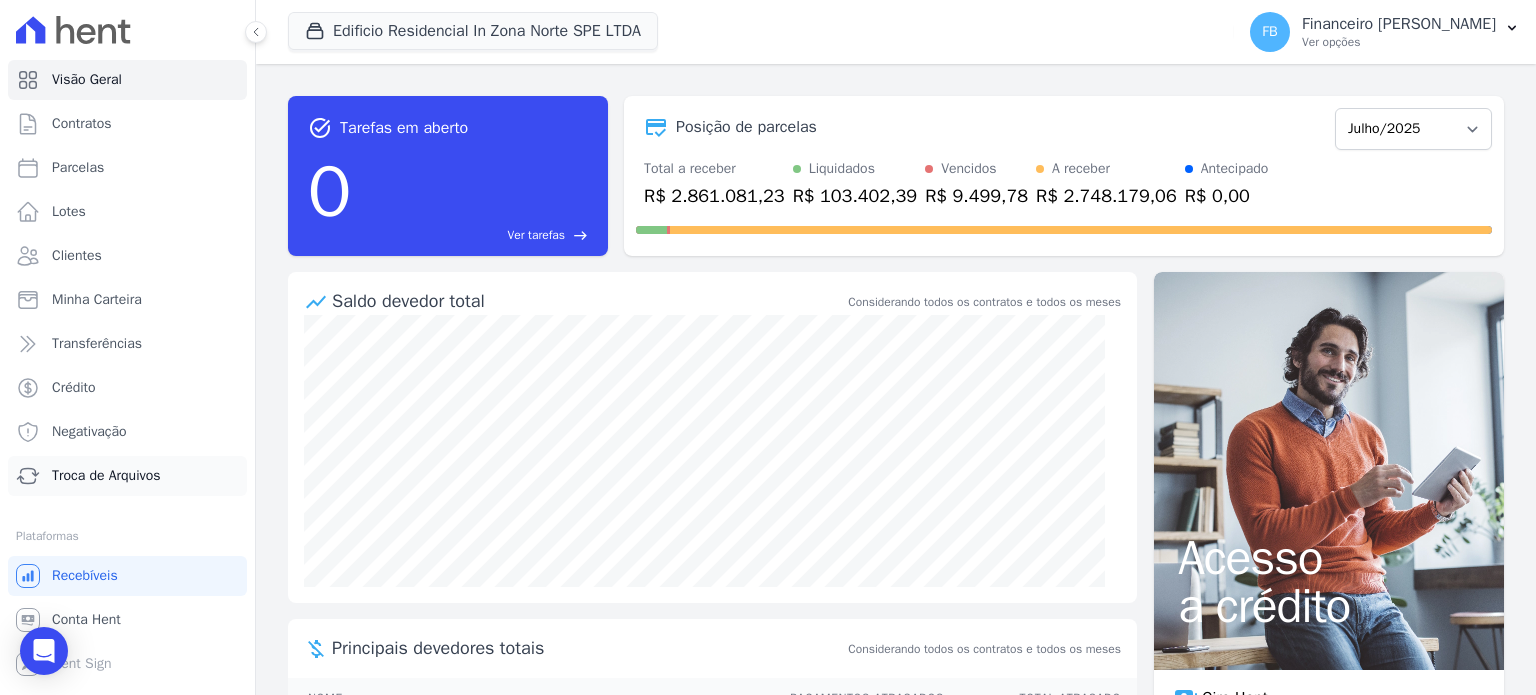 click on "Troca de Arquivos" at bounding box center (106, 476) 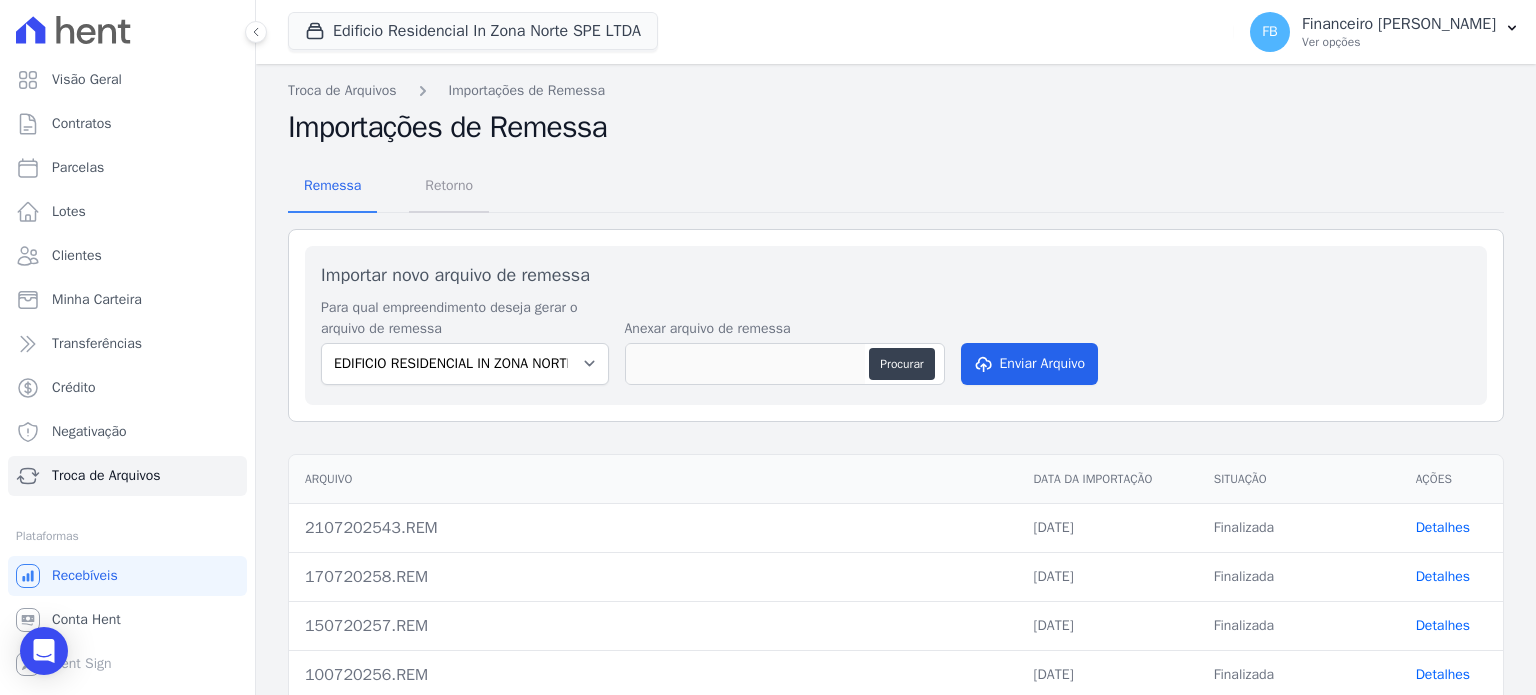 click on "Retorno" at bounding box center [449, 185] 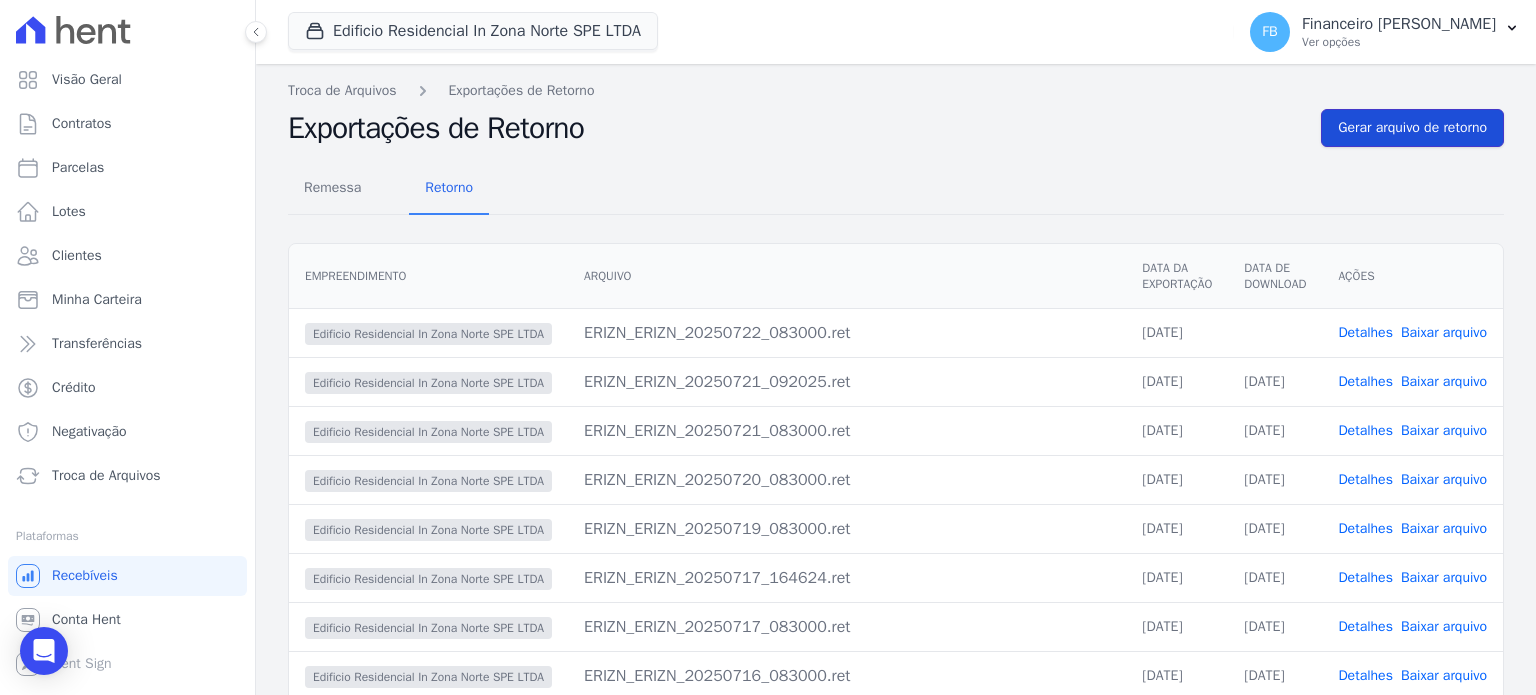 click on "Gerar arquivo de retorno" at bounding box center (1412, 128) 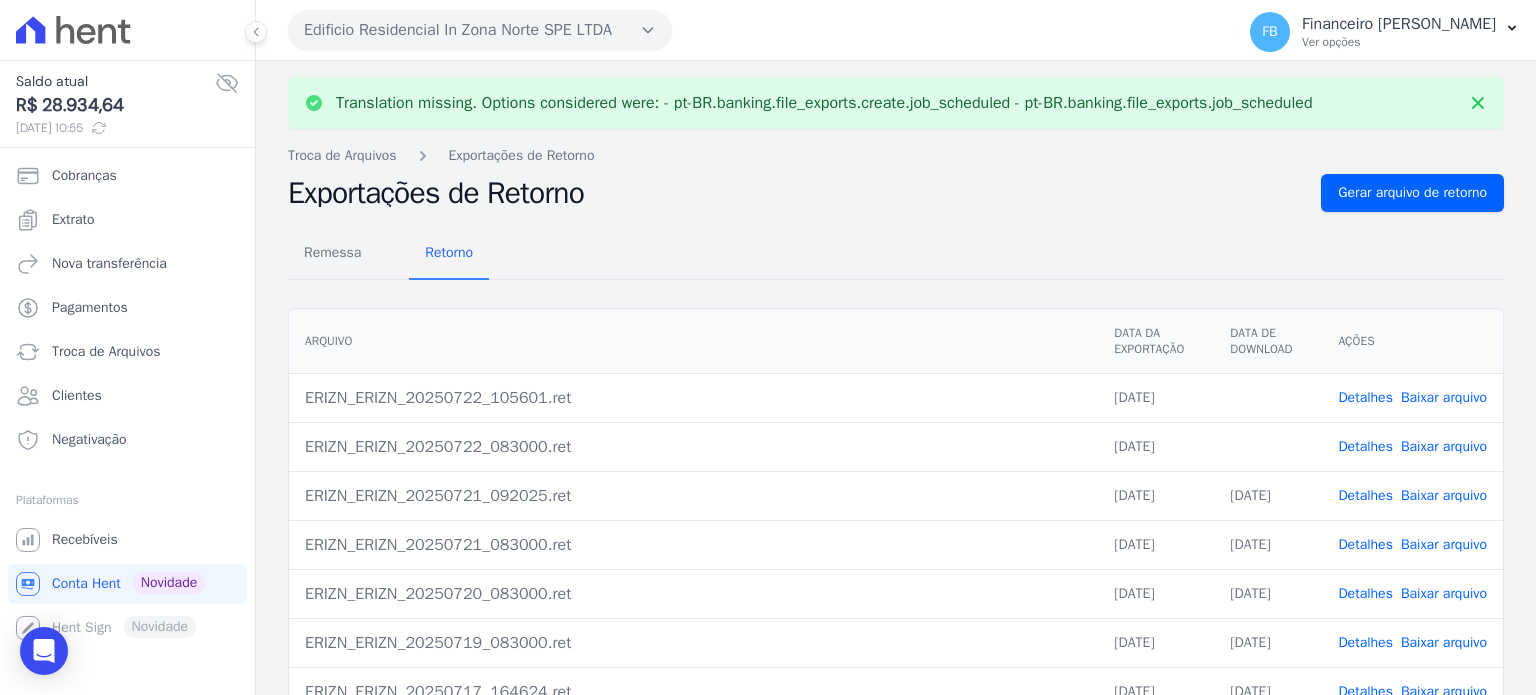 click on "Baixar arquivo" at bounding box center [1444, 446] 